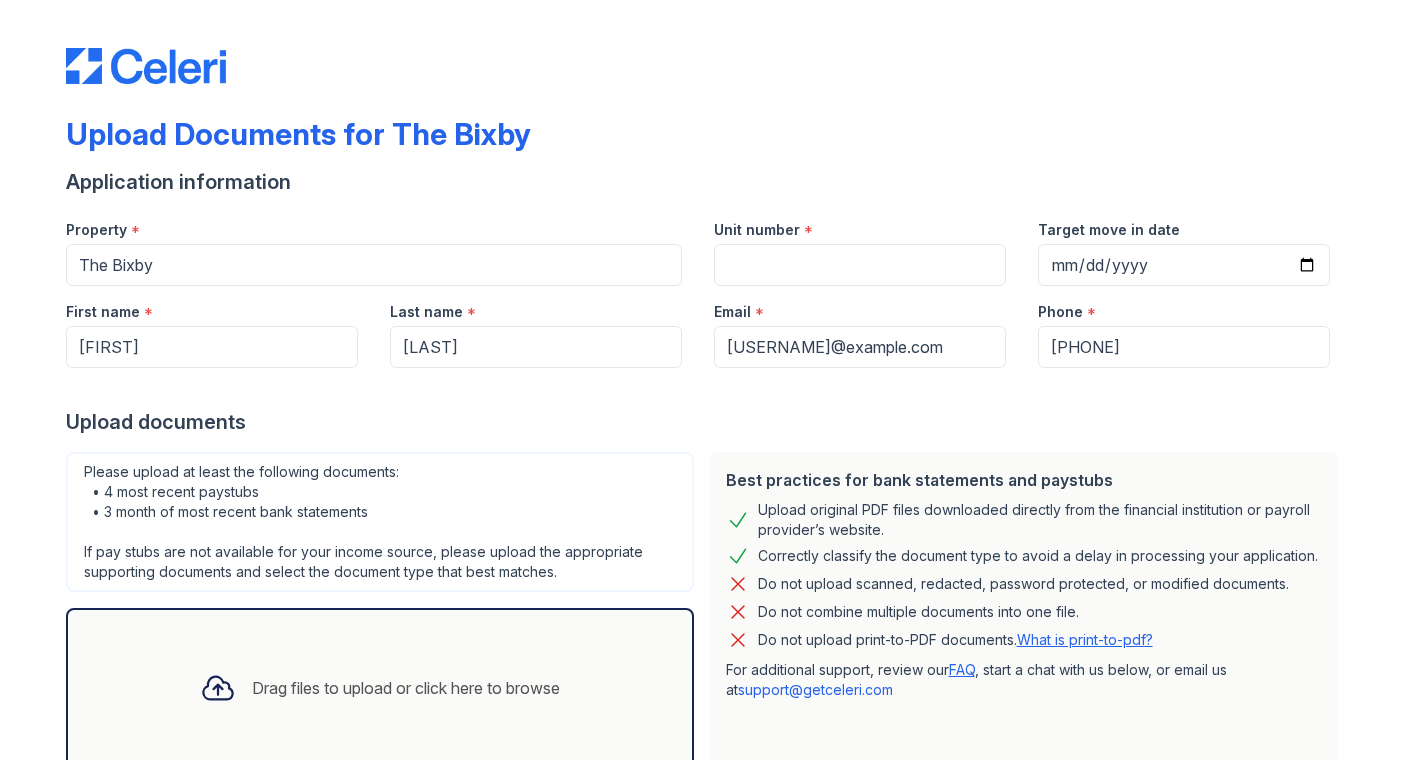 scroll, scrollTop: 0, scrollLeft: 0, axis: both 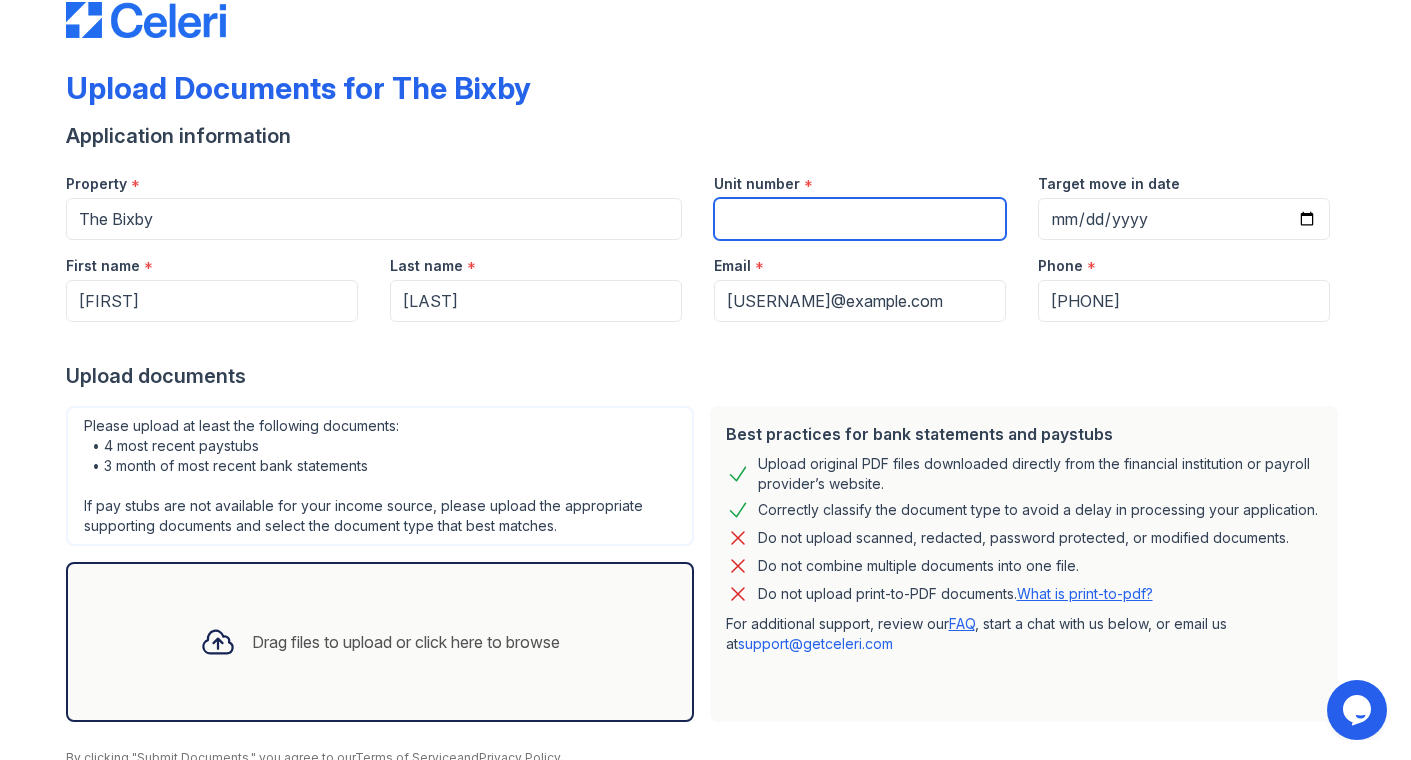 click on "Unit number" at bounding box center [860, 219] 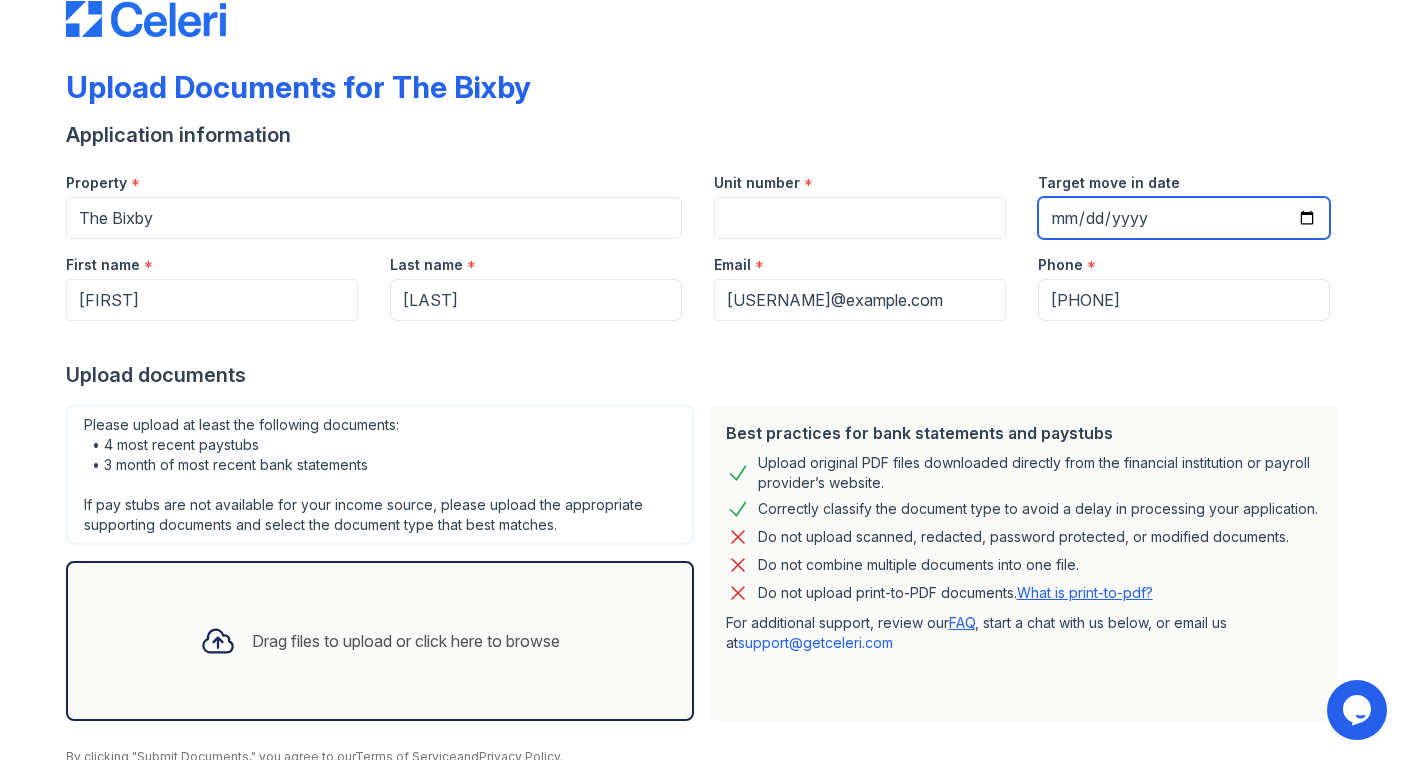 click on "Target move in date" at bounding box center (1184, 218) 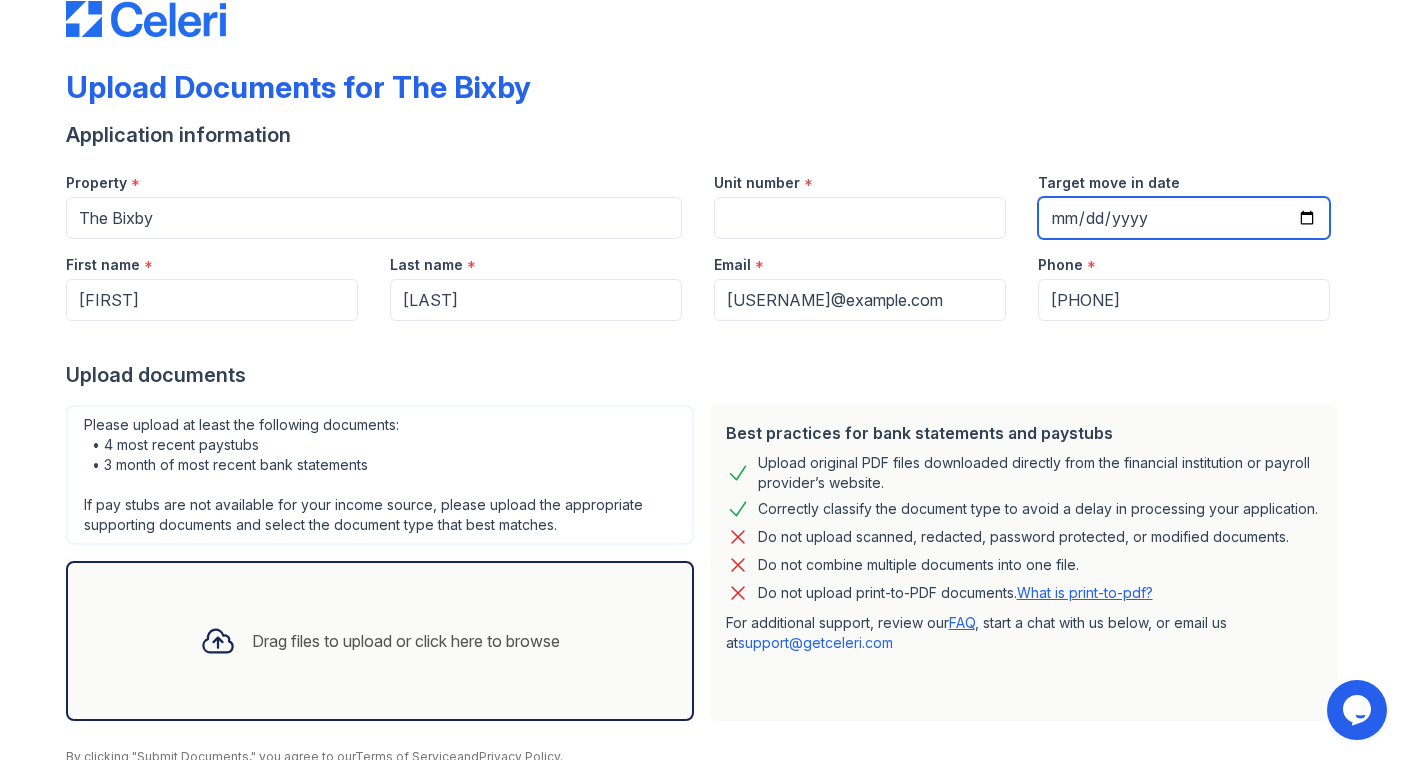 click on "Target move in date" at bounding box center [1184, 218] 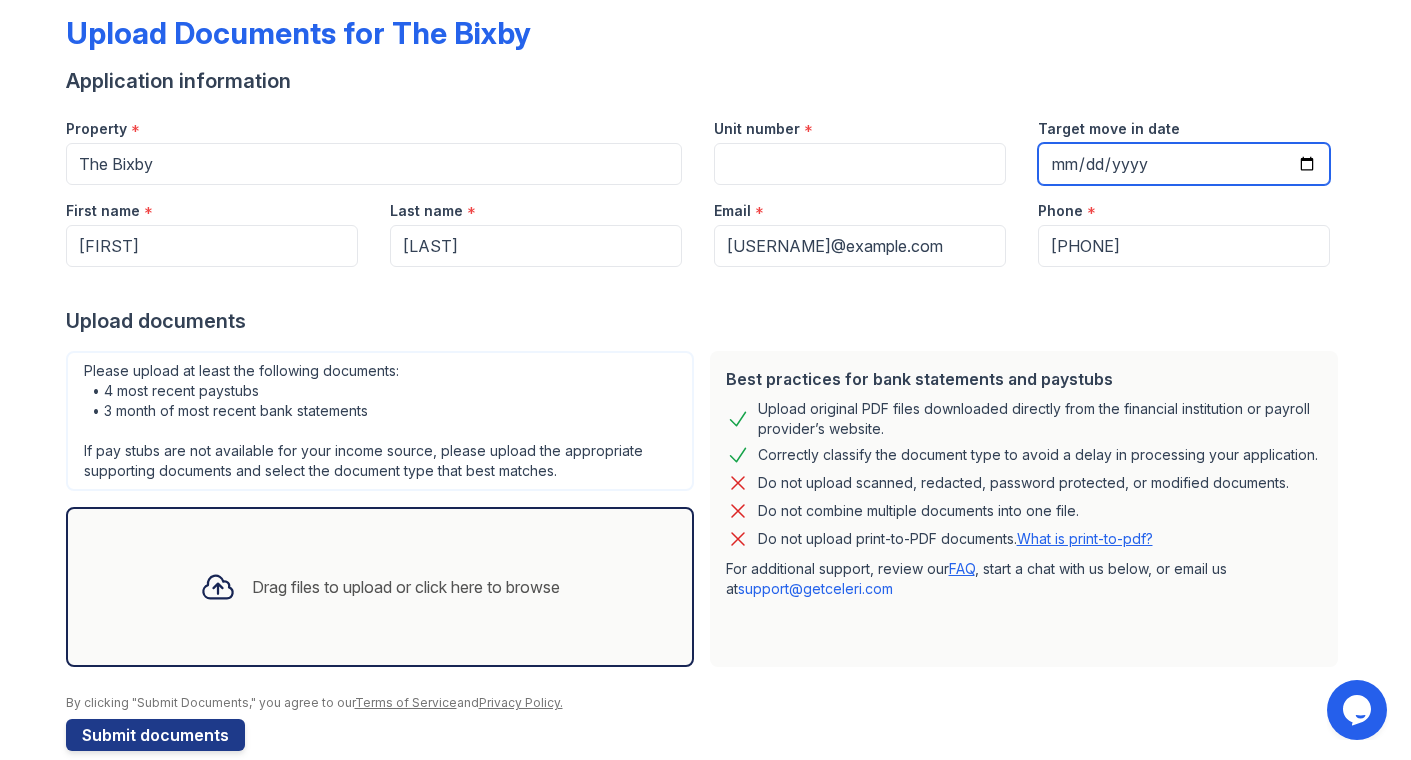 scroll, scrollTop: 126, scrollLeft: 0, axis: vertical 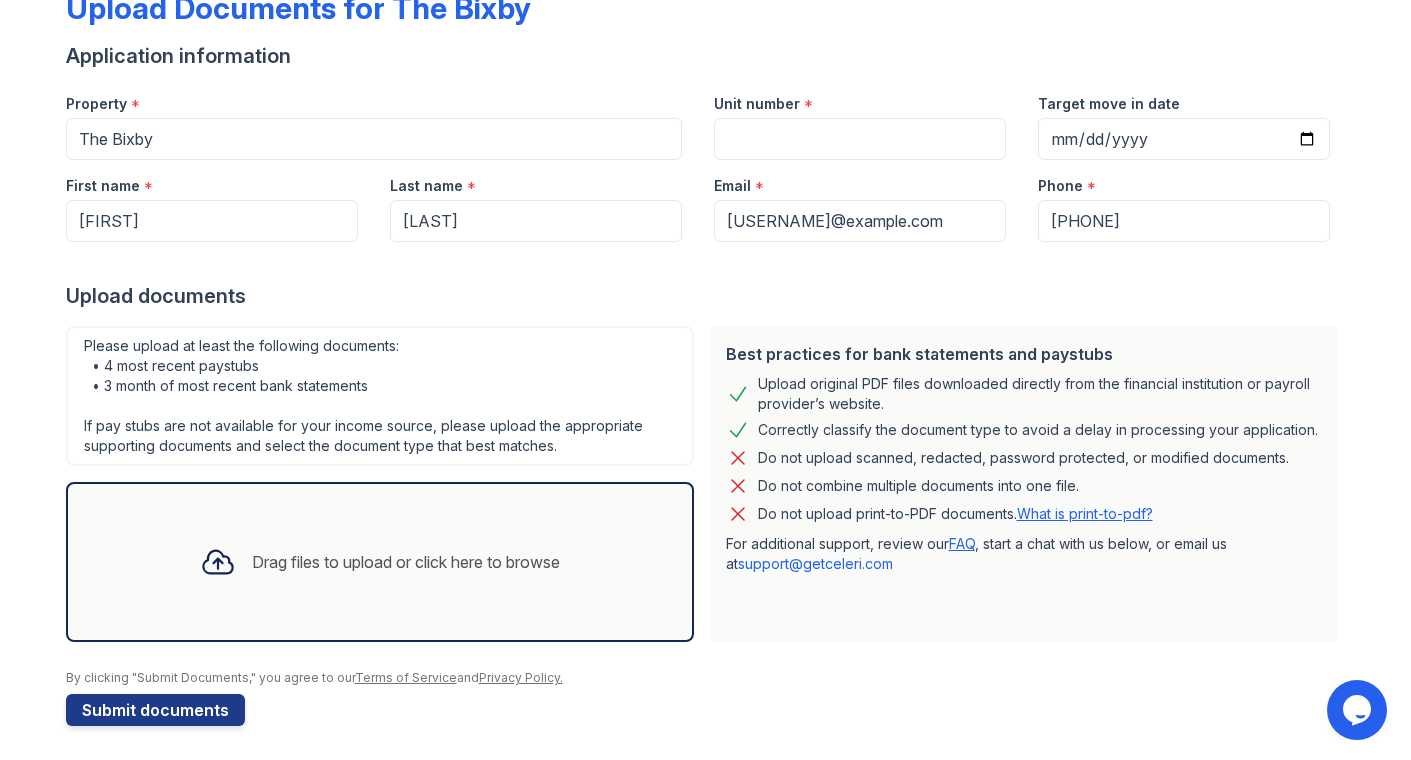click on "Drag files to upload or click here to browse" at bounding box center [380, 562] 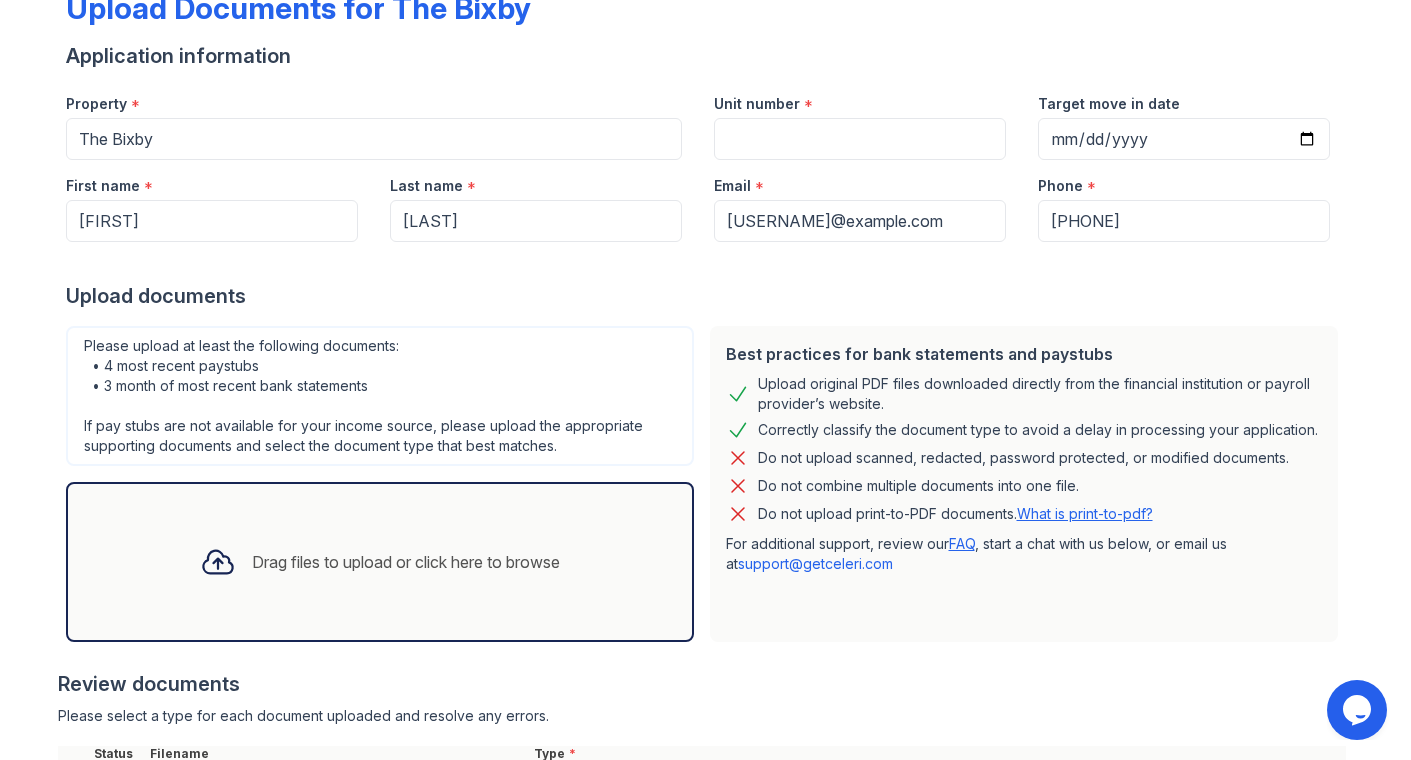 click on "Drag files to upload or click here to browse" at bounding box center (406, 562) 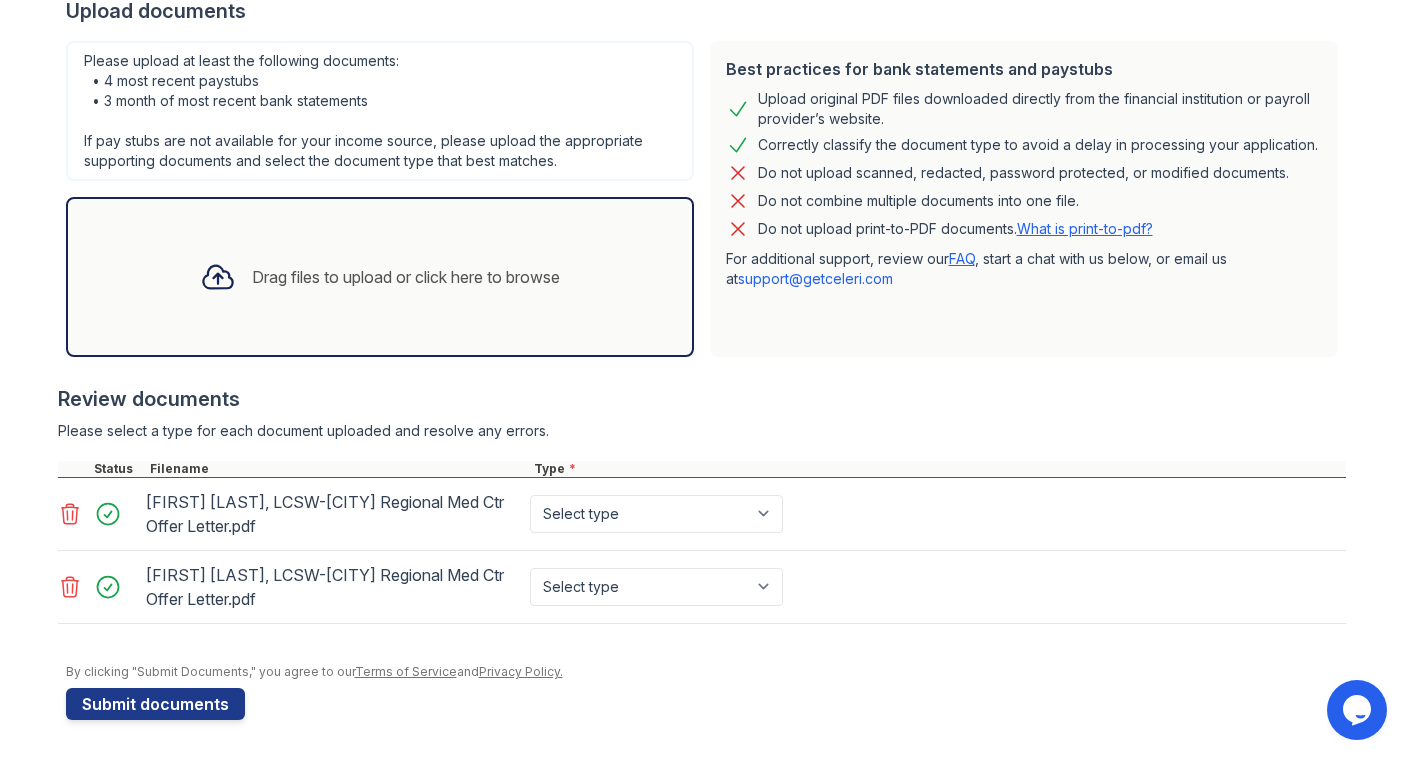 click on "[FIRST] [LAST], LCSW-[CITY] Regional Med Ctr Offer Letter.pdf" at bounding box center [334, 514] 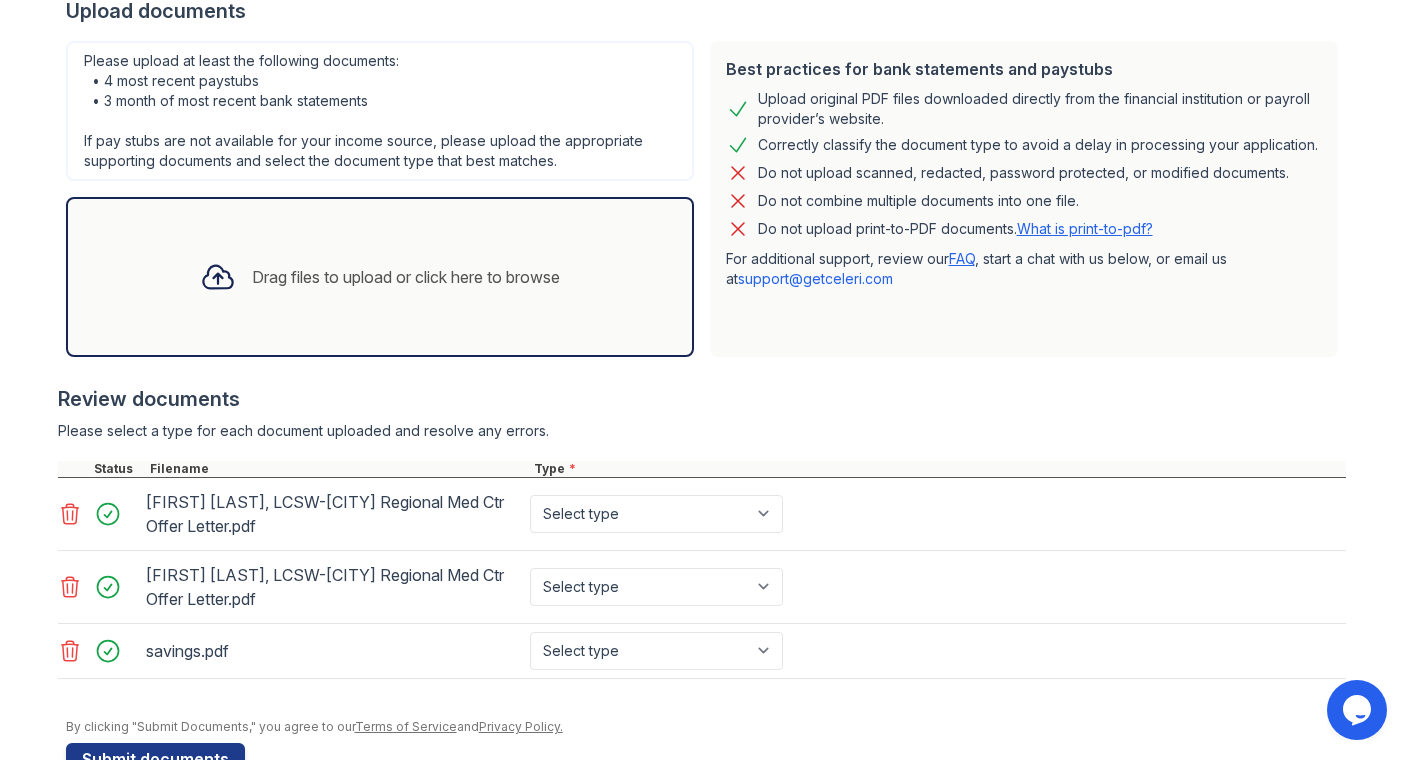 click 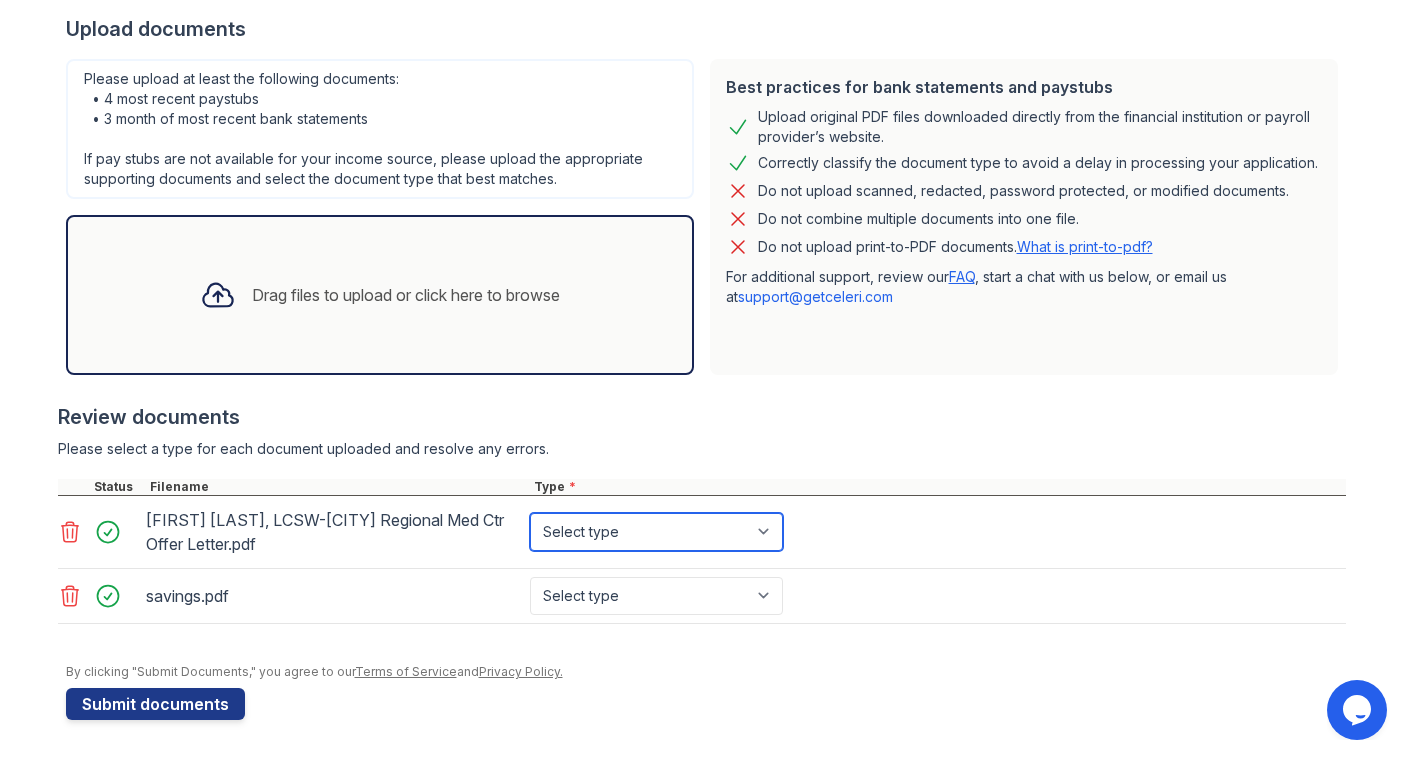 click on "Select type
Paystub
Bank Statement
Offer Letter
Tax Documents
Benefit Award Letter
Investment Account Statement
Other" at bounding box center [656, 532] 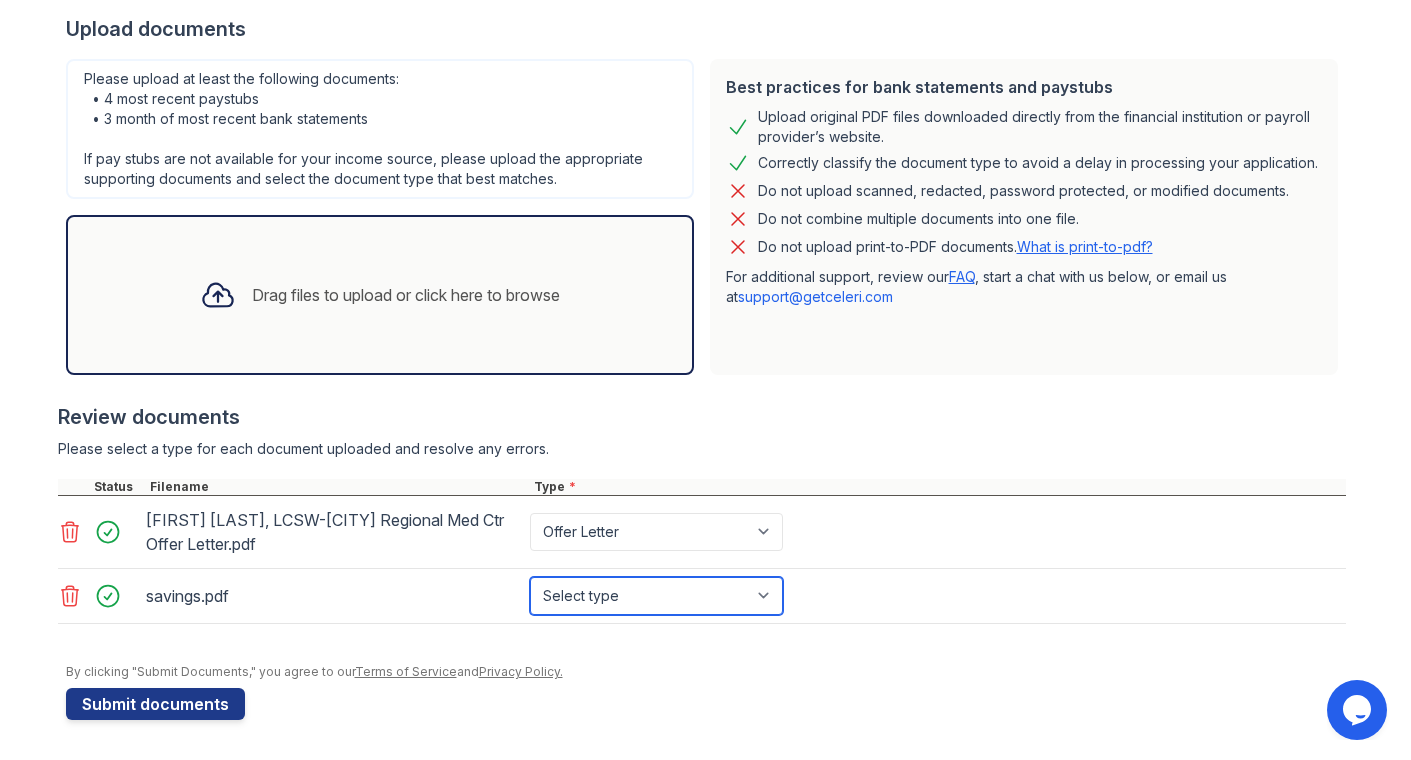 click on "Select type
Paystub
Bank Statement
Offer Letter
Tax Documents
Benefit Award Letter
Investment Account Statement
Other" at bounding box center (656, 596) 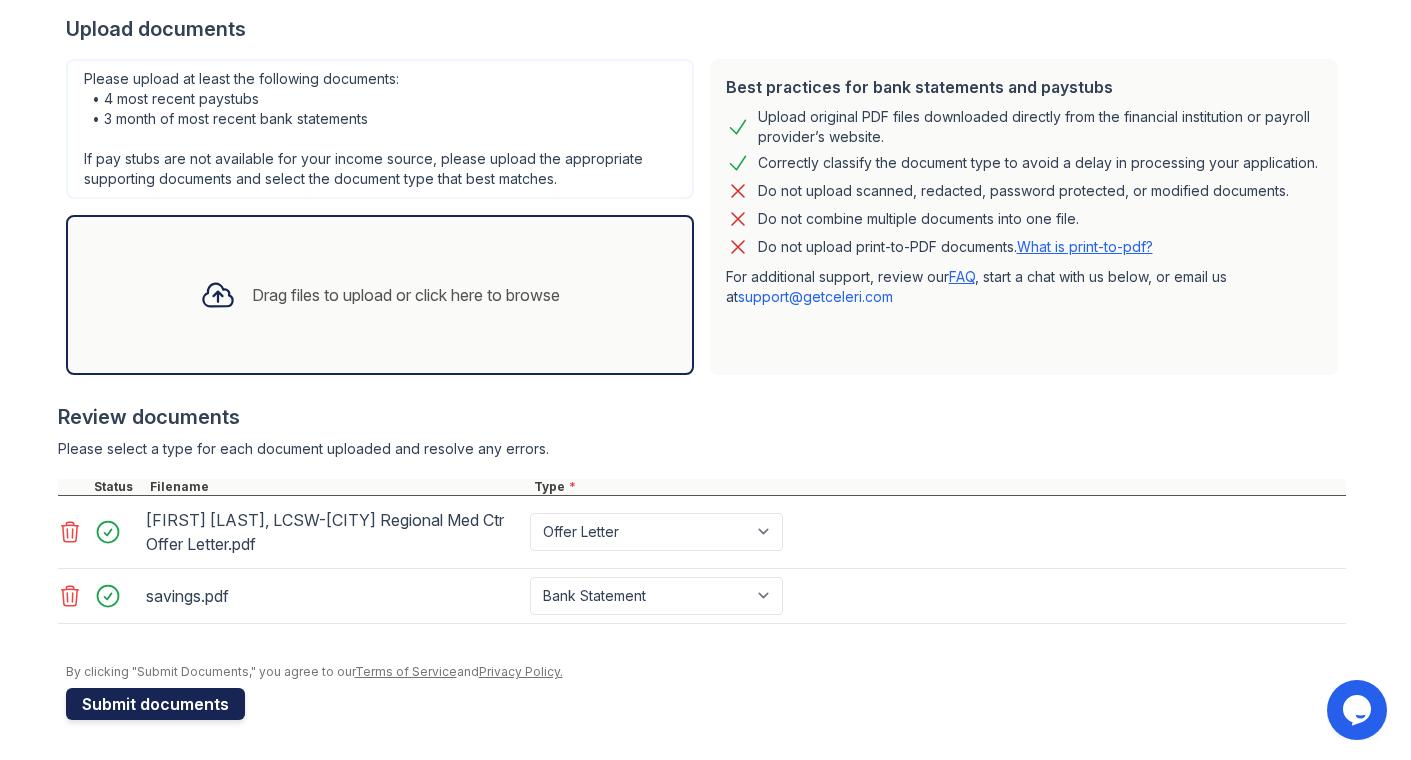 click on "Submit documents" at bounding box center (155, 704) 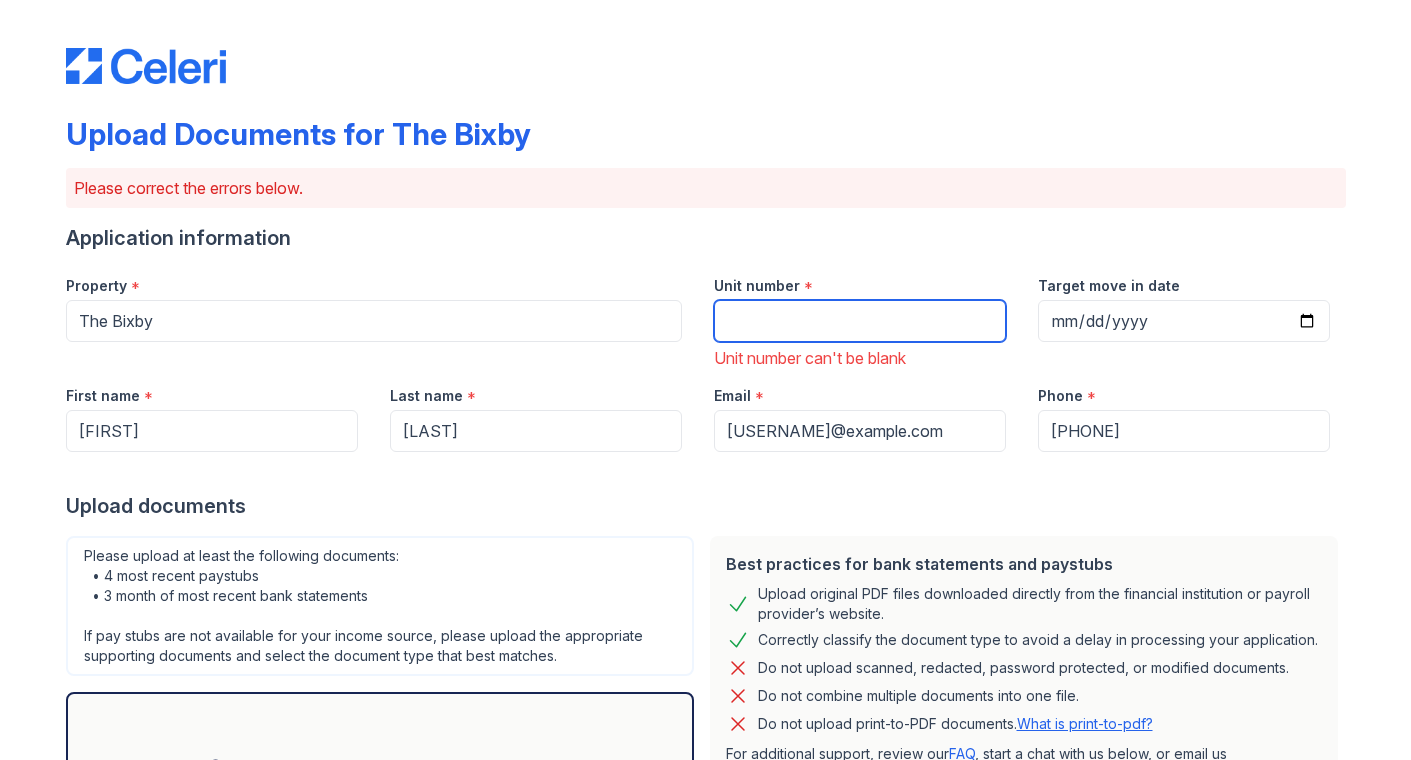 click on "Unit number" at bounding box center [860, 321] 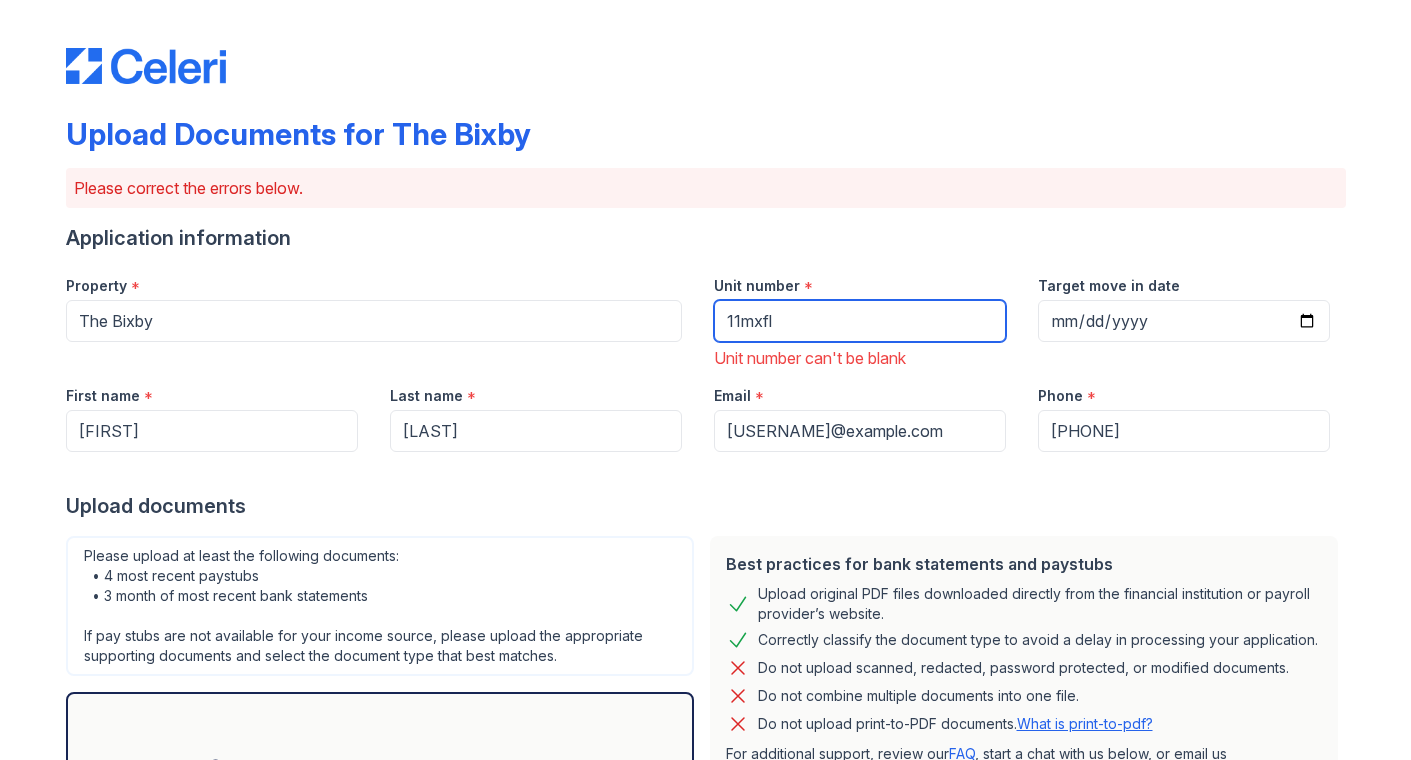type on "11mxfl" 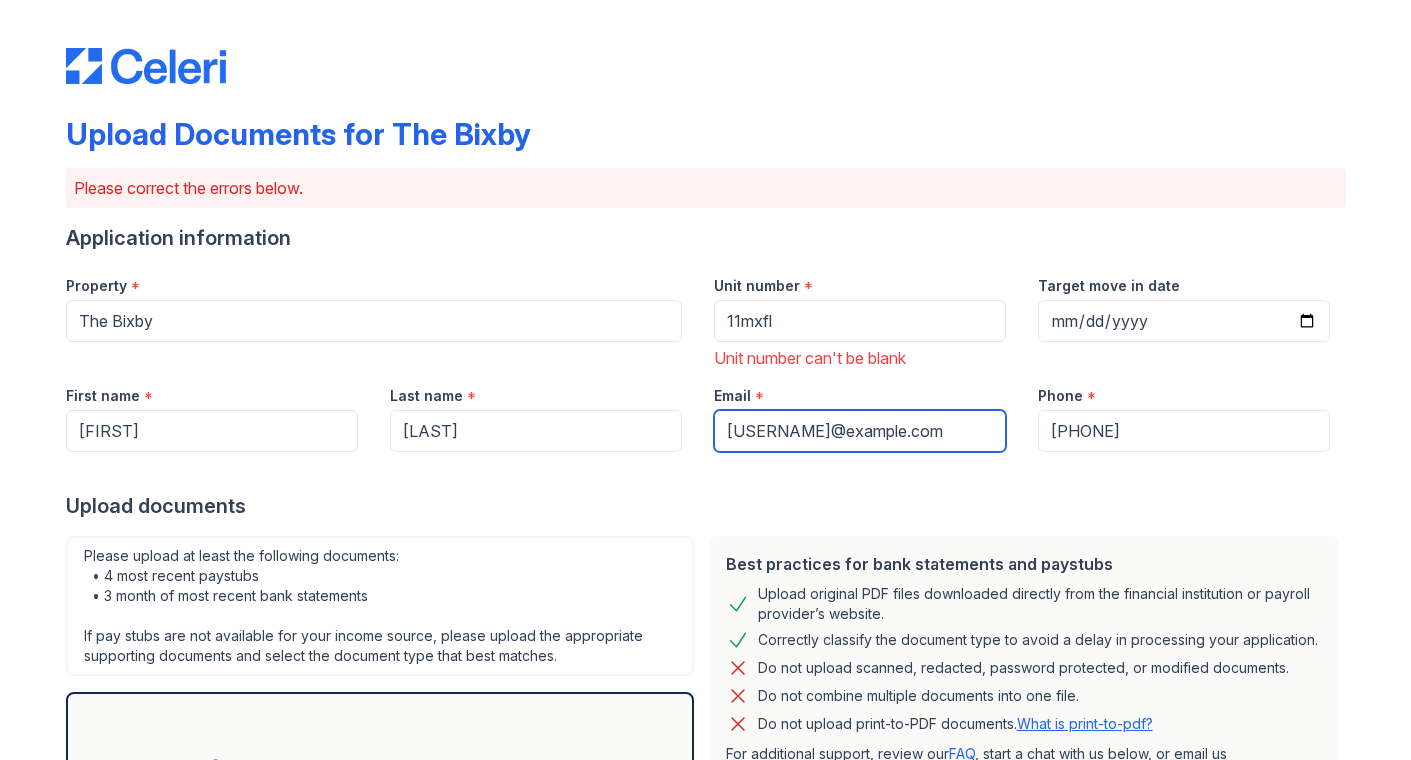 click on "[USERNAME]@example.com" at bounding box center (860, 431) 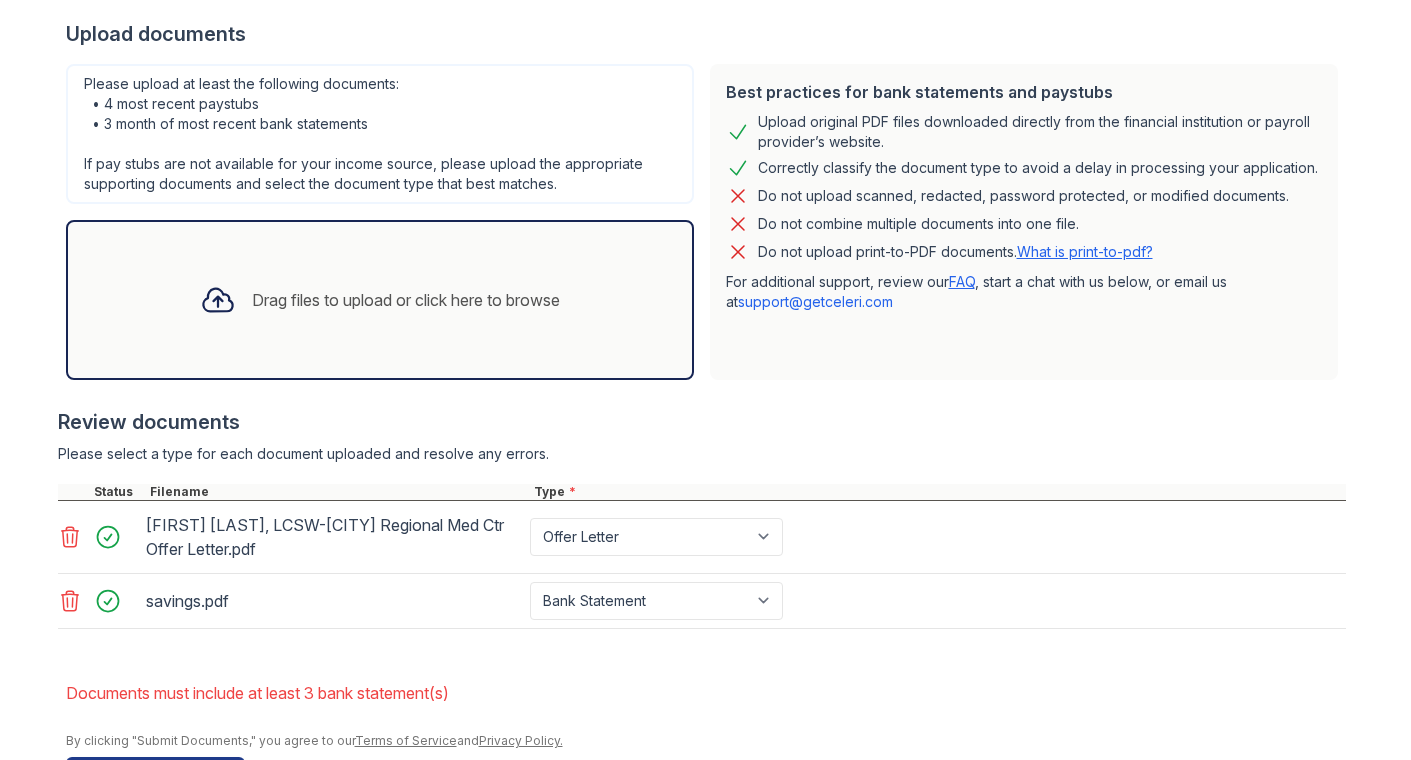 scroll, scrollTop: 541, scrollLeft: 0, axis: vertical 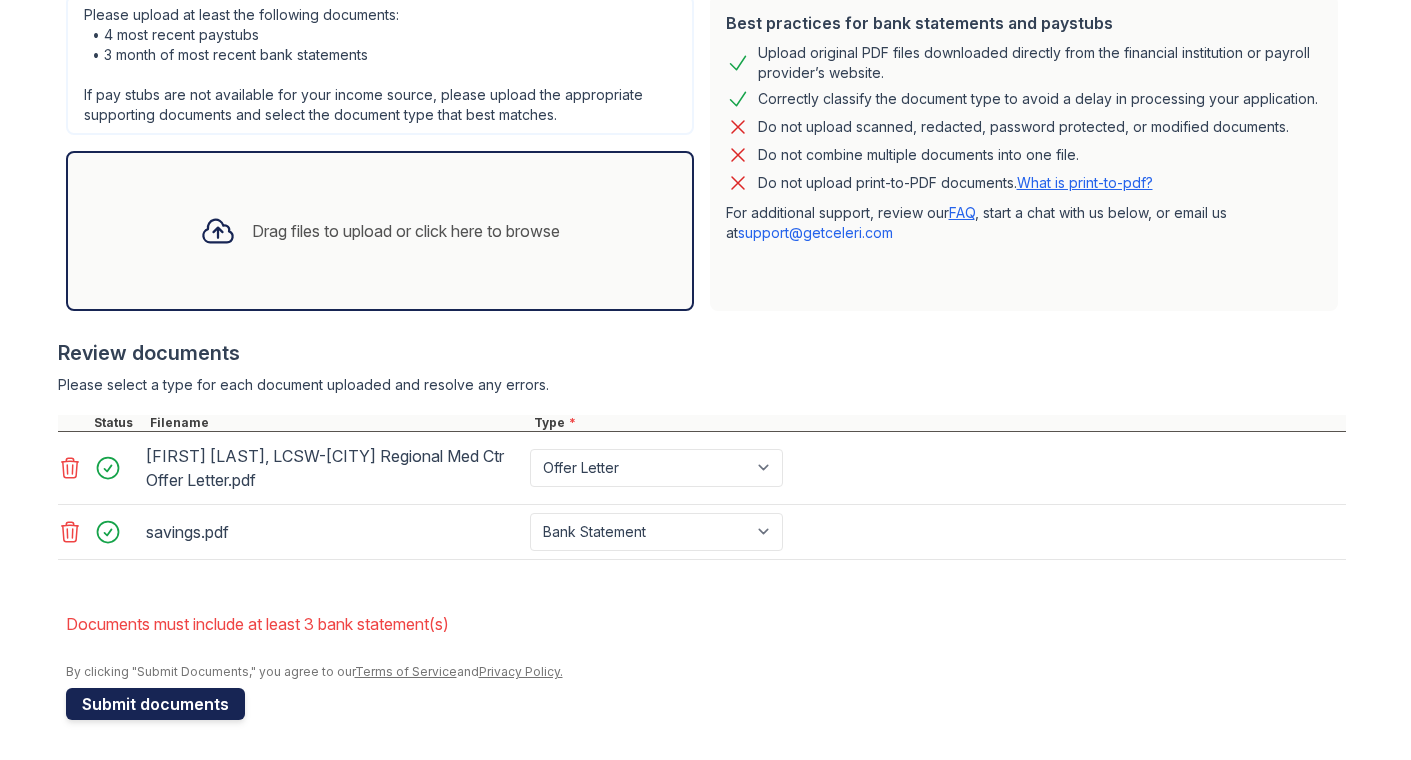click on "Submit documents" at bounding box center (155, 704) 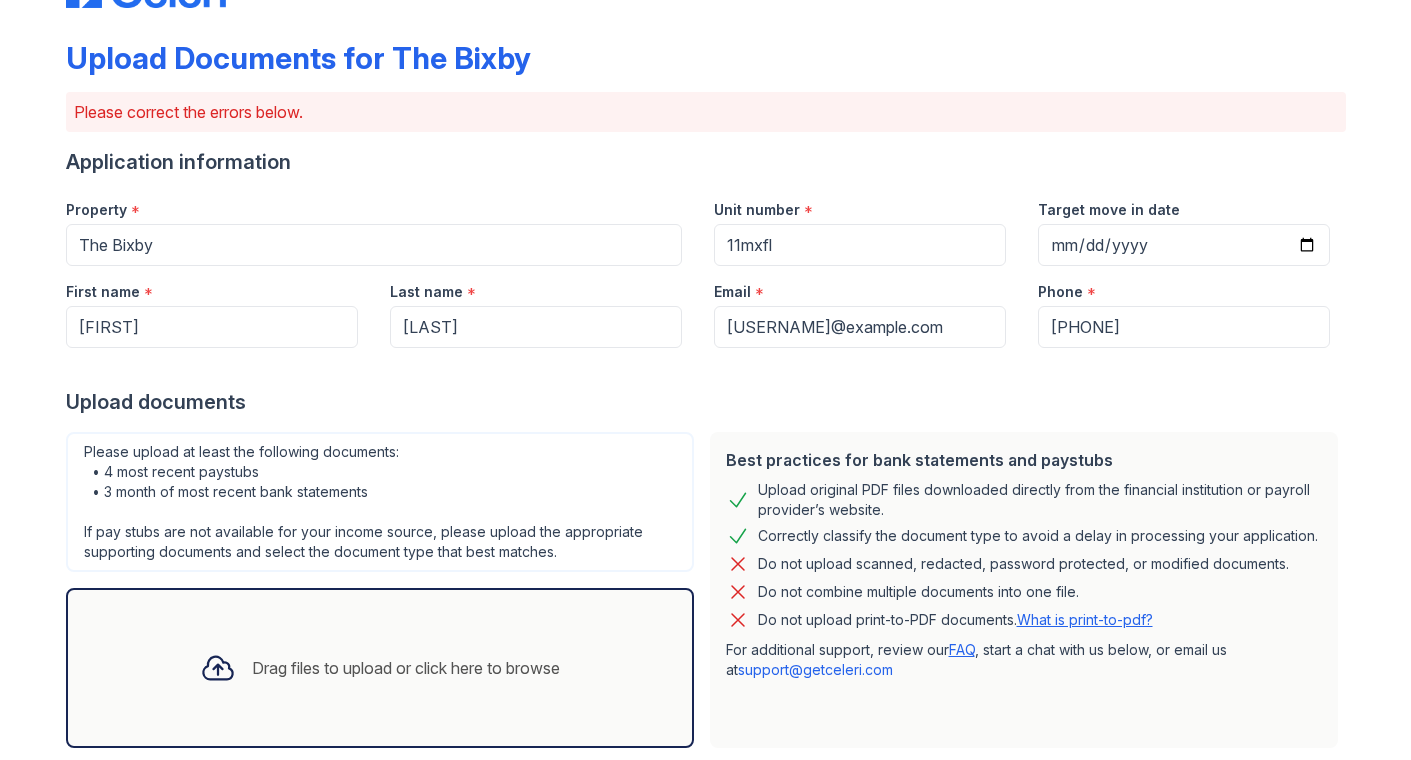 scroll, scrollTop: 112, scrollLeft: 0, axis: vertical 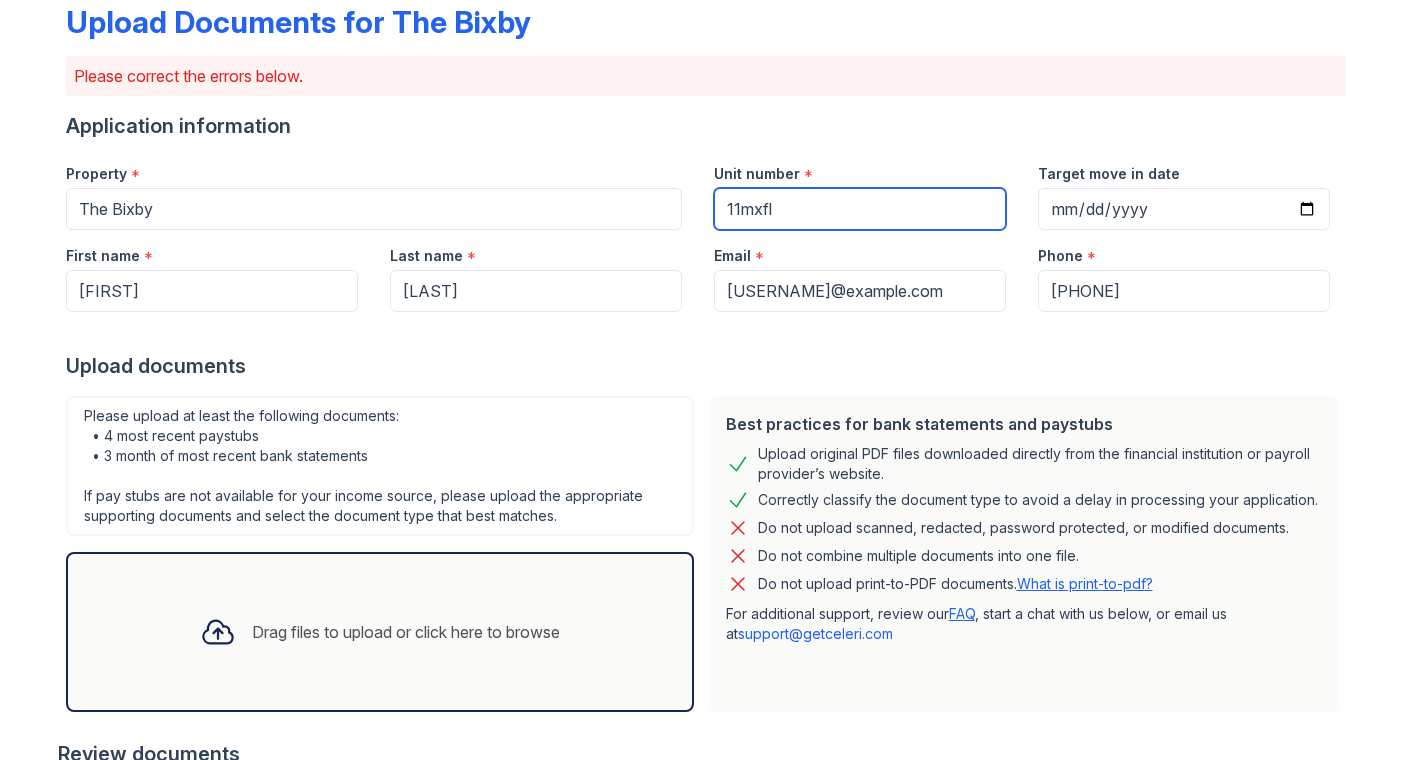 click on "11mxfl" at bounding box center (860, 209) 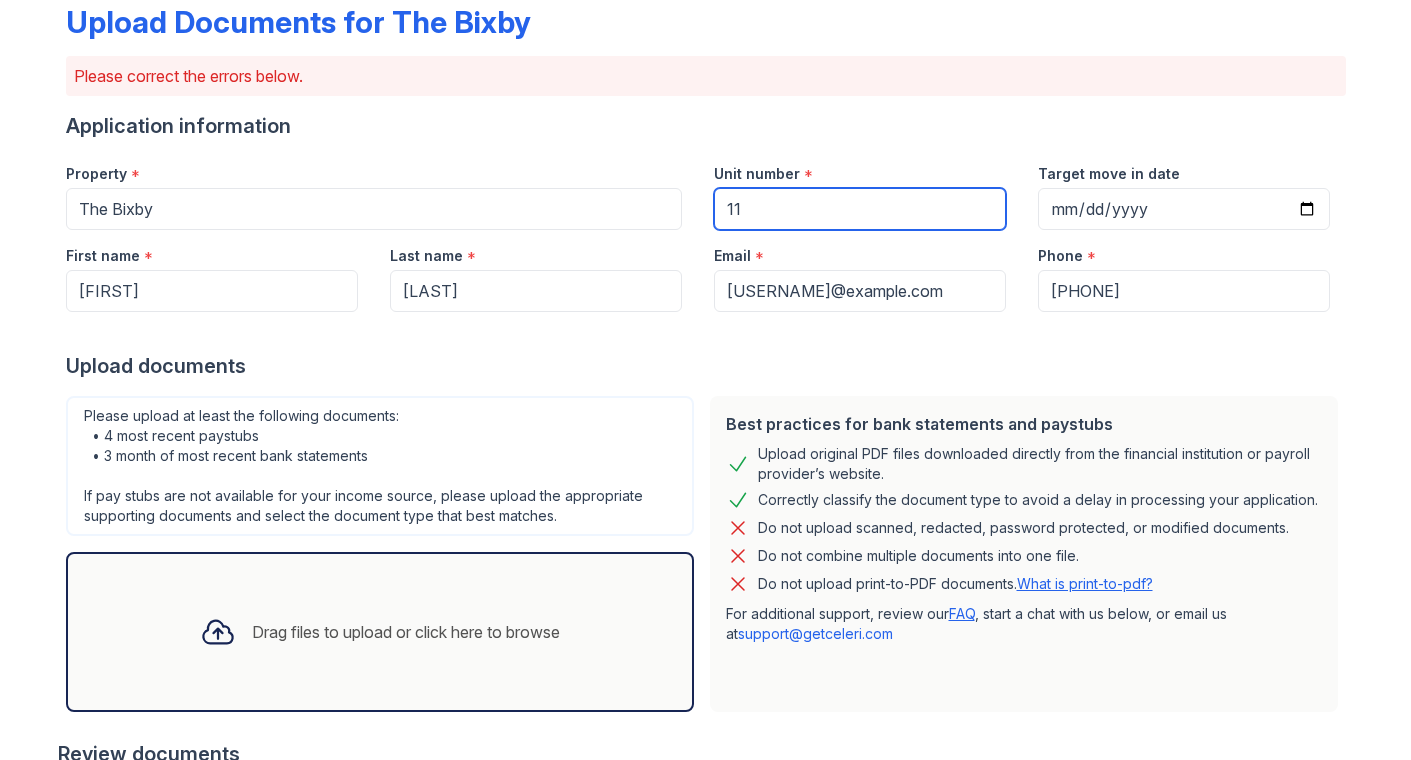 type on "1" 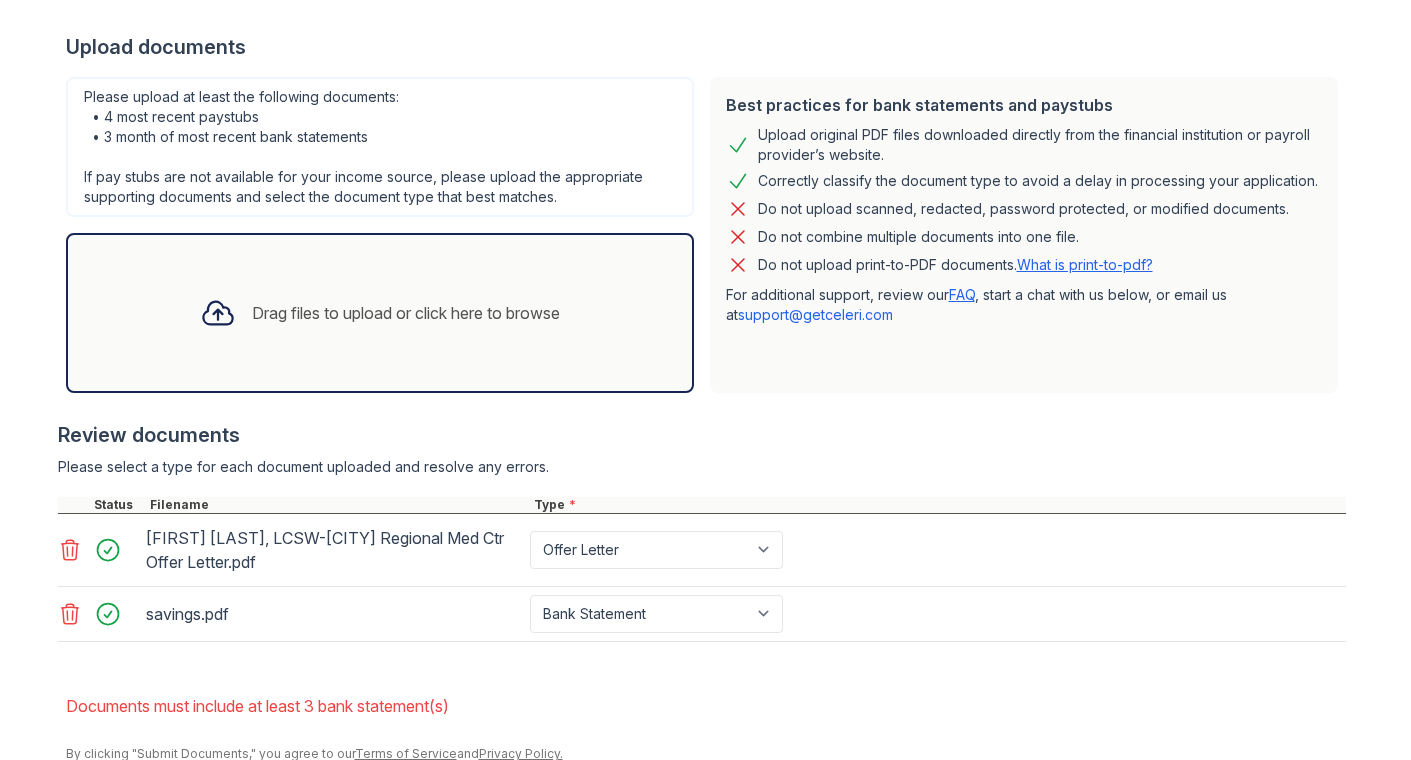 scroll, scrollTop: 513, scrollLeft: 0, axis: vertical 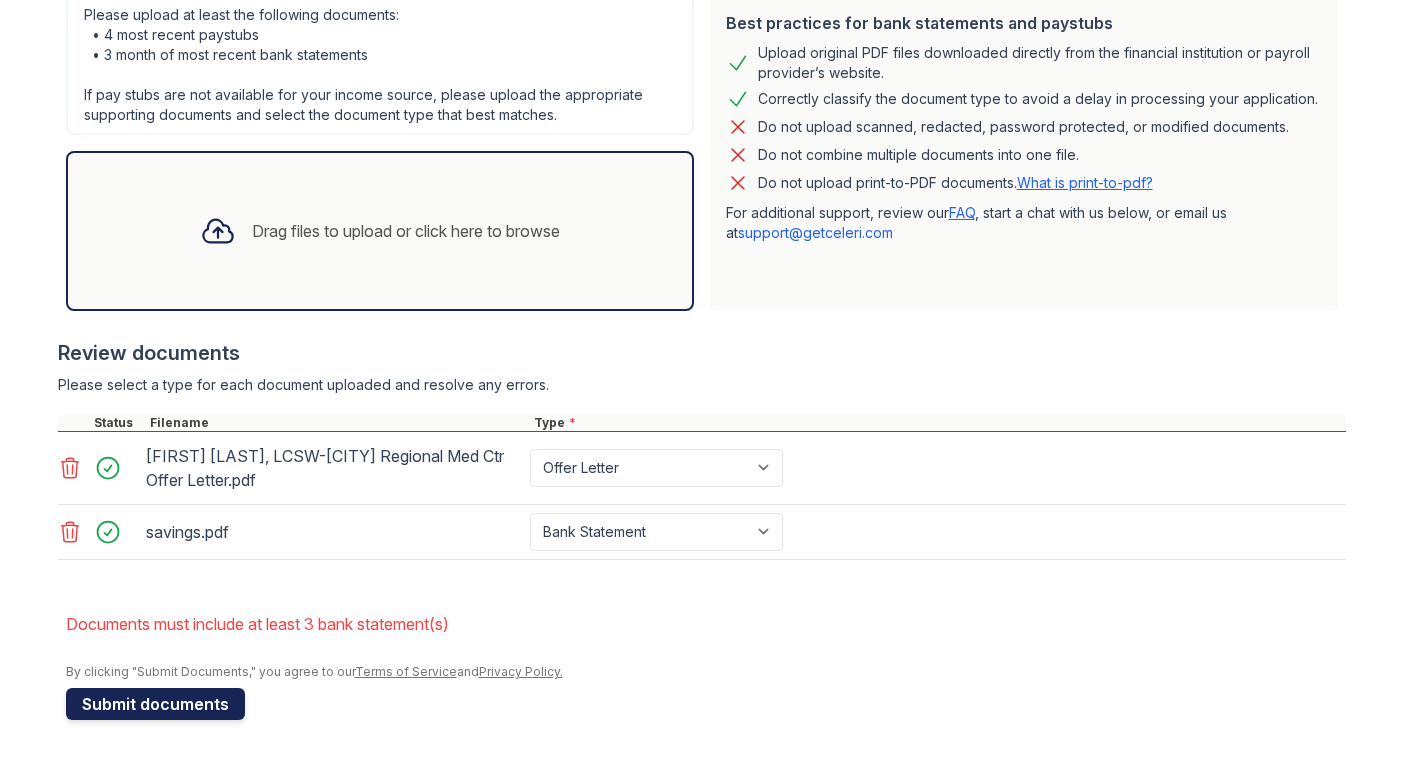 type on "mxfl" 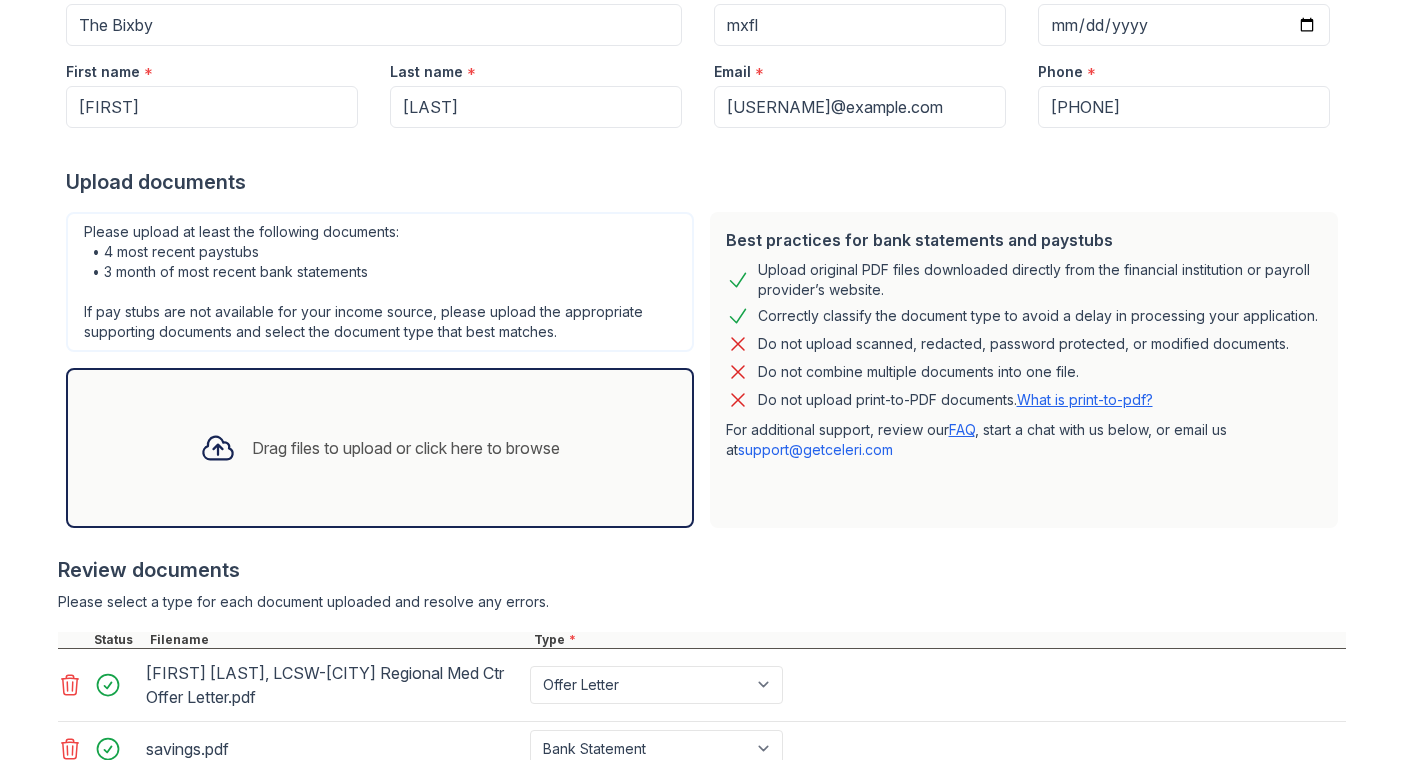 scroll, scrollTop: 291, scrollLeft: 0, axis: vertical 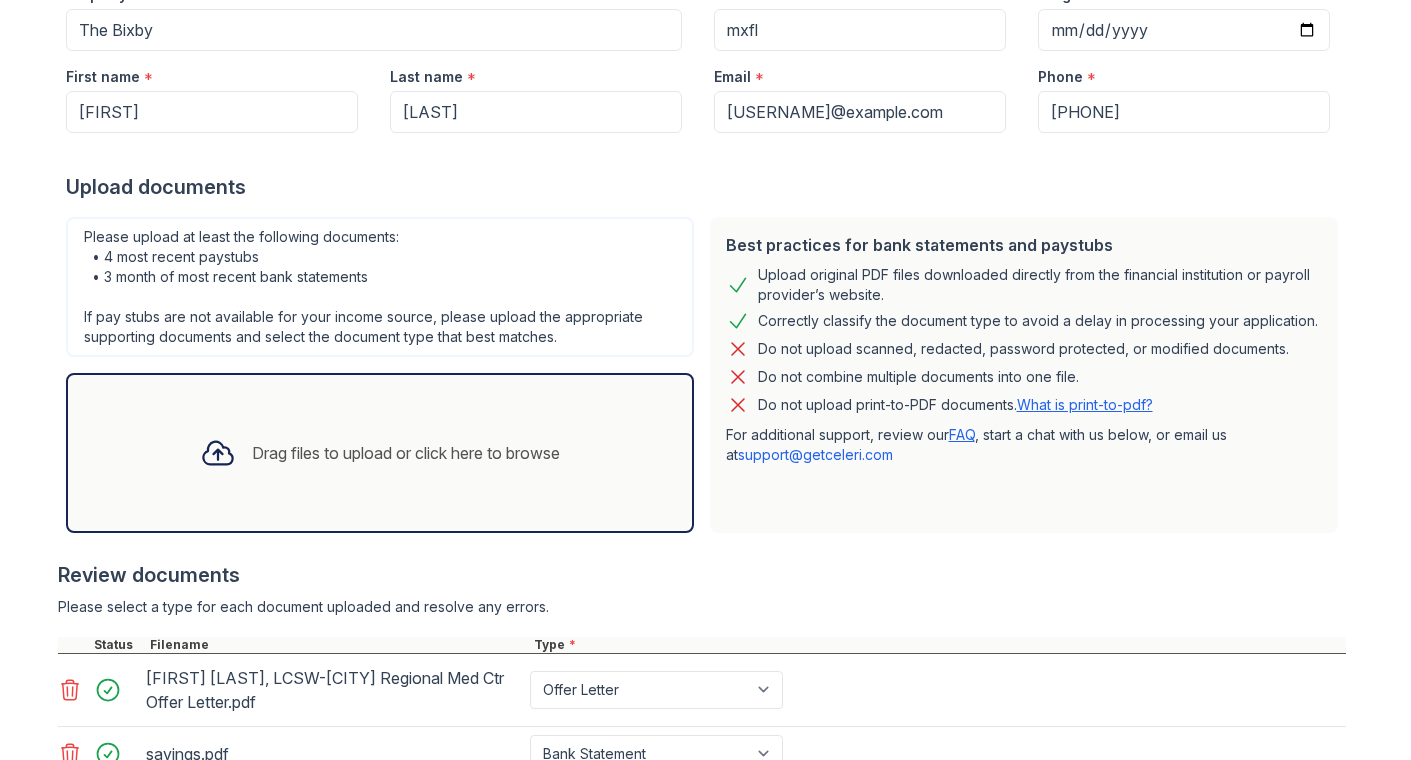click on "What is print-to-pdf?" at bounding box center (1085, 404) 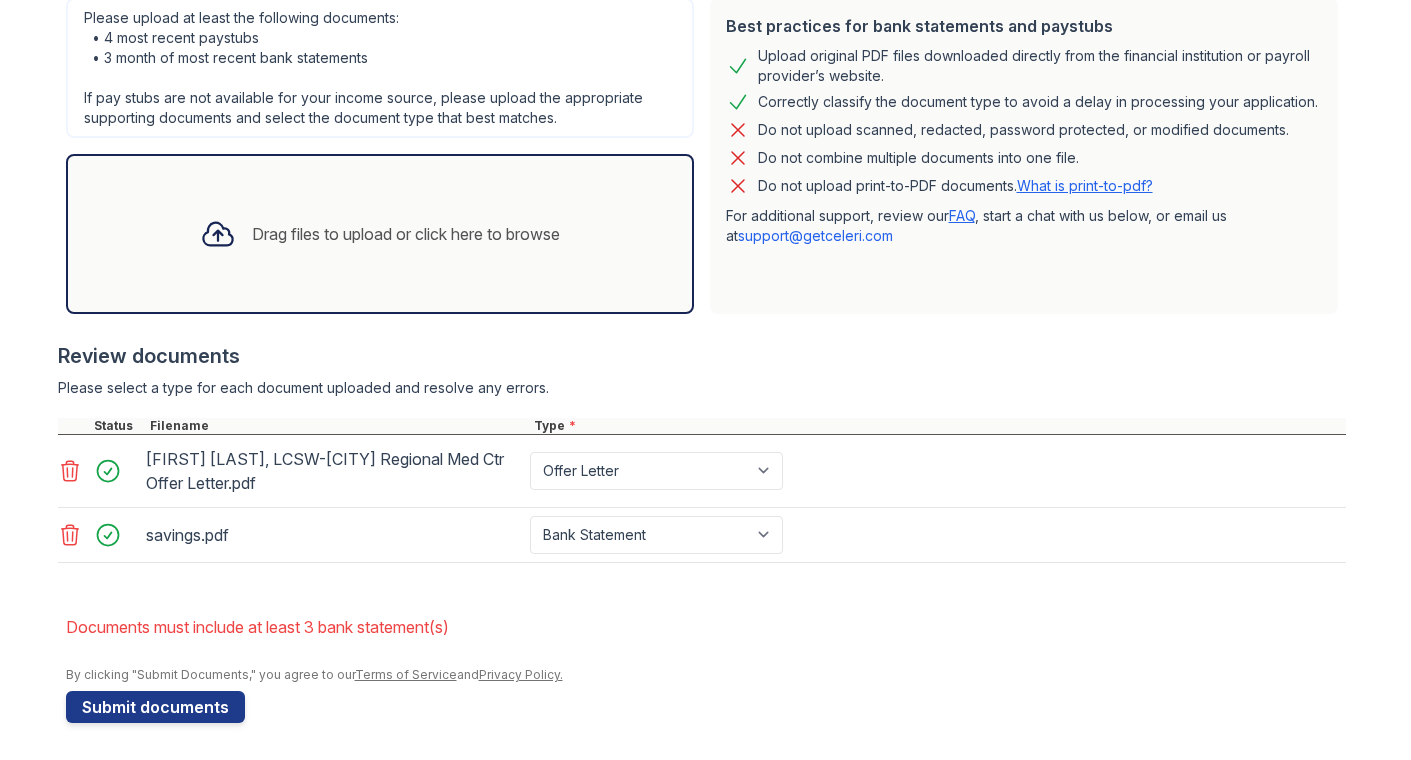 scroll, scrollTop: 513, scrollLeft: 0, axis: vertical 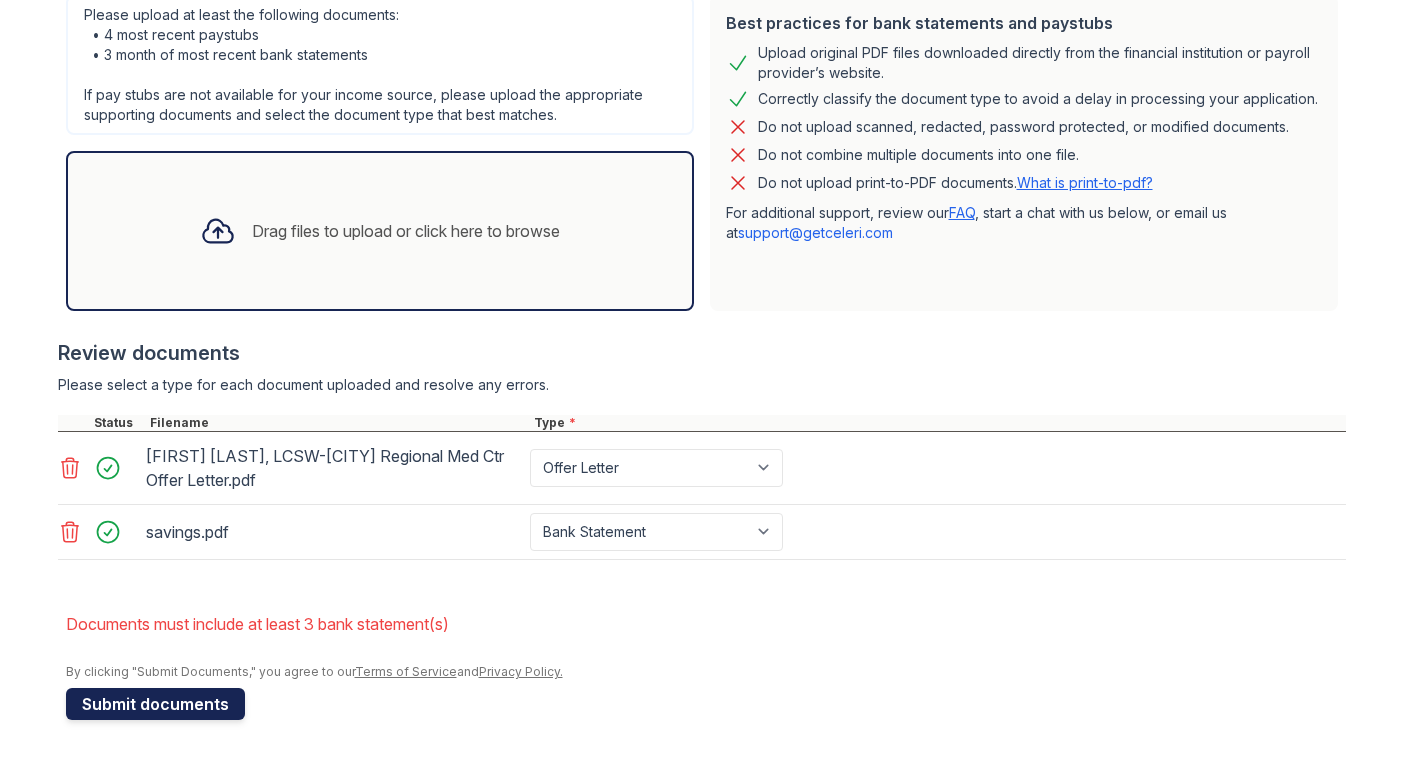 click on "Submit documents" at bounding box center [155, 704] 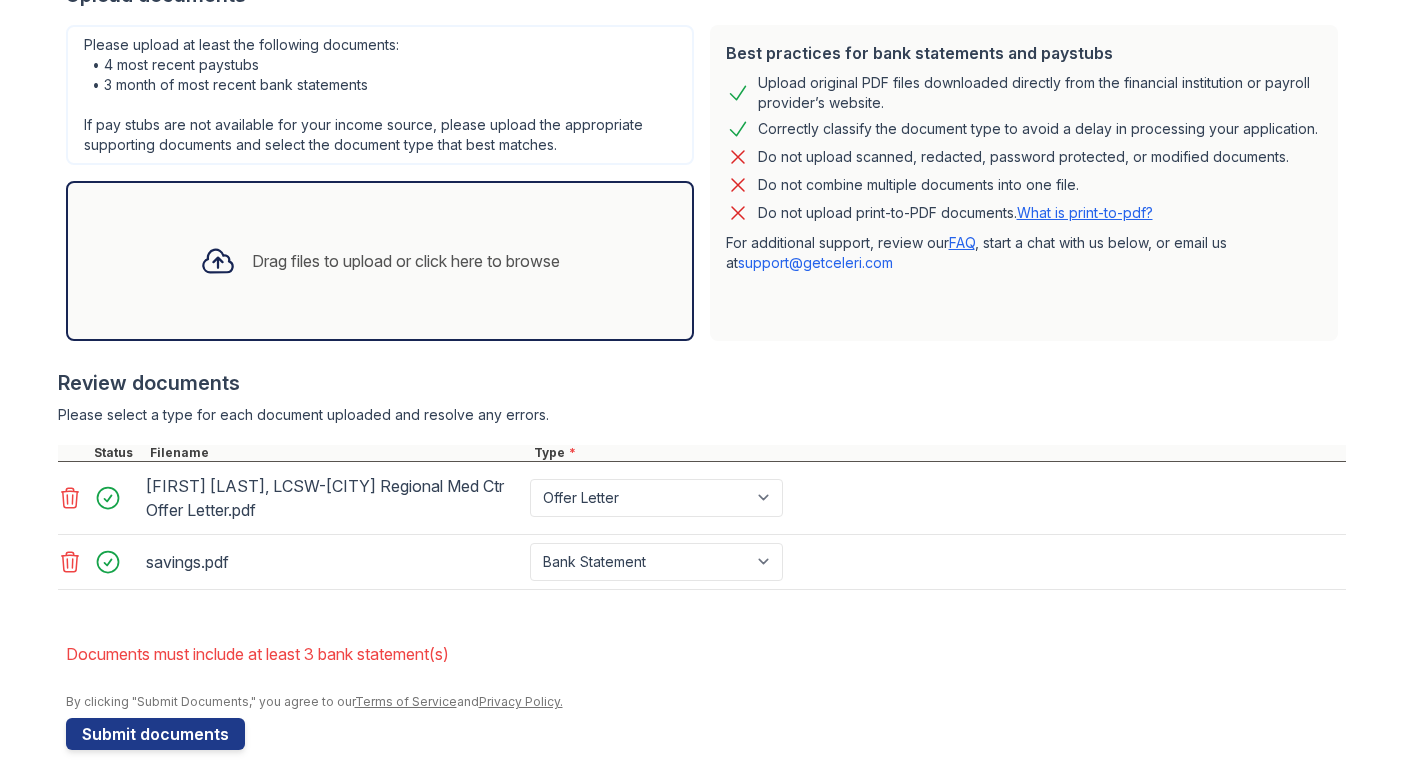 scroll, scrollTop: 484, scrollLeft: 0, axis: vertical 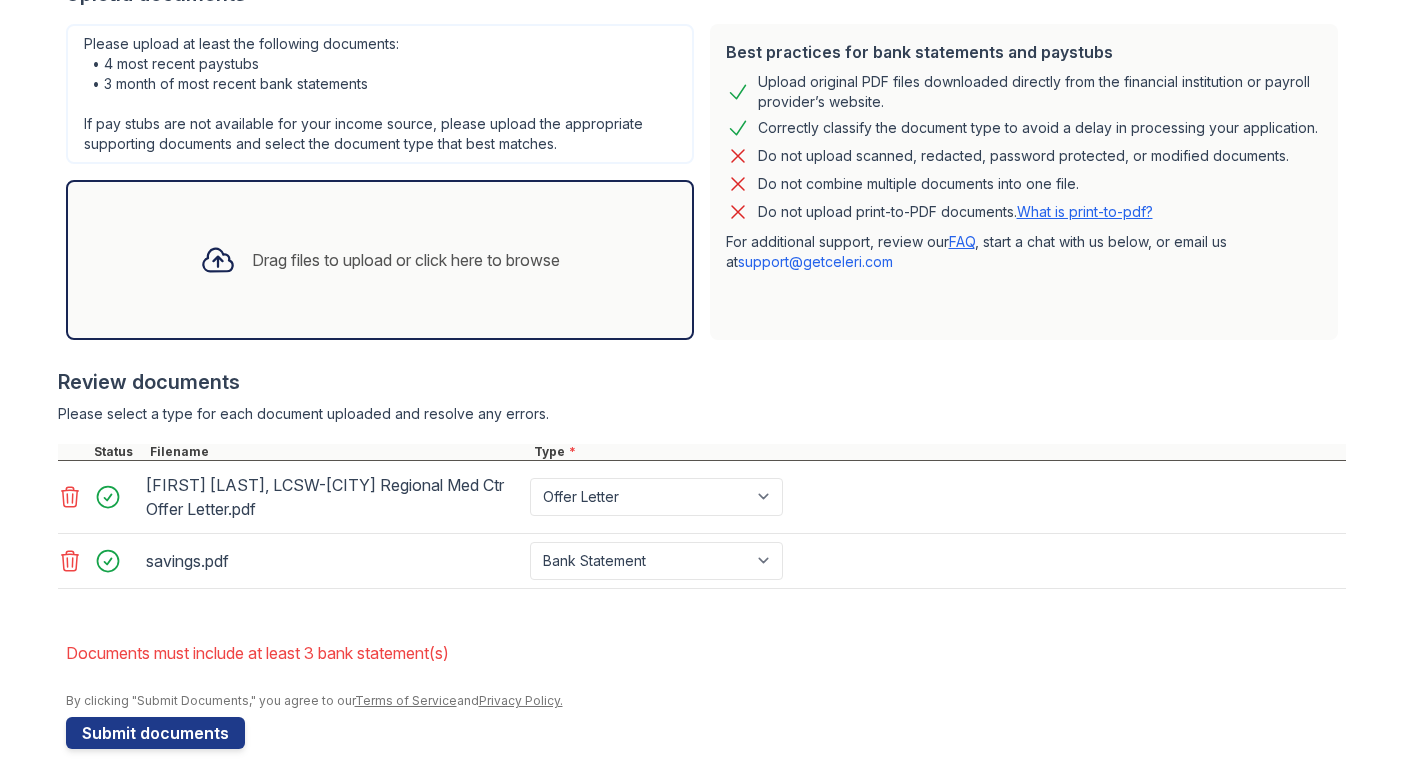 click on "FAQ" at bounding box center (962, 241) 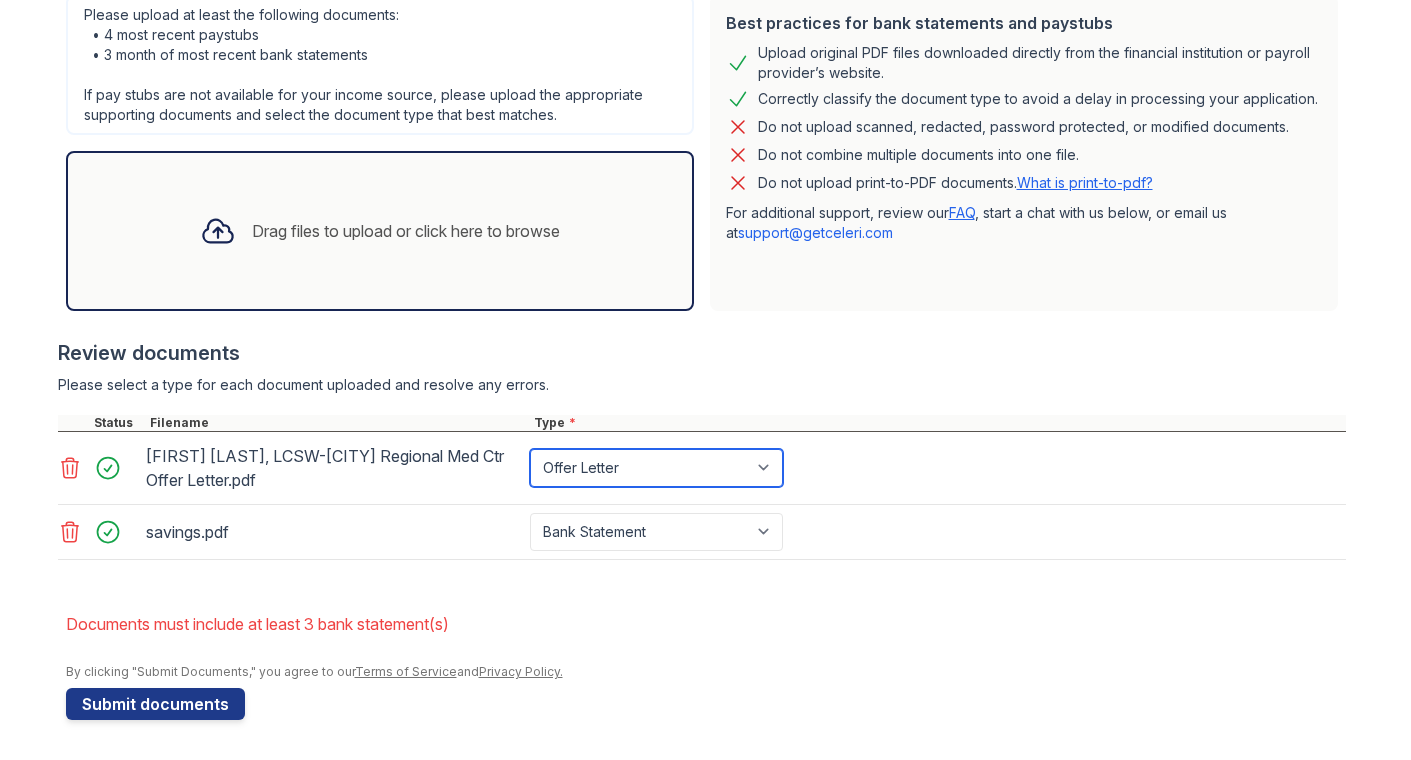 click on "Paystub
Bank Statement
Offer Letter
Tax Documents
Benefit Award Letter
Investment Account Statement
Other" at bounding box center (656, 468) 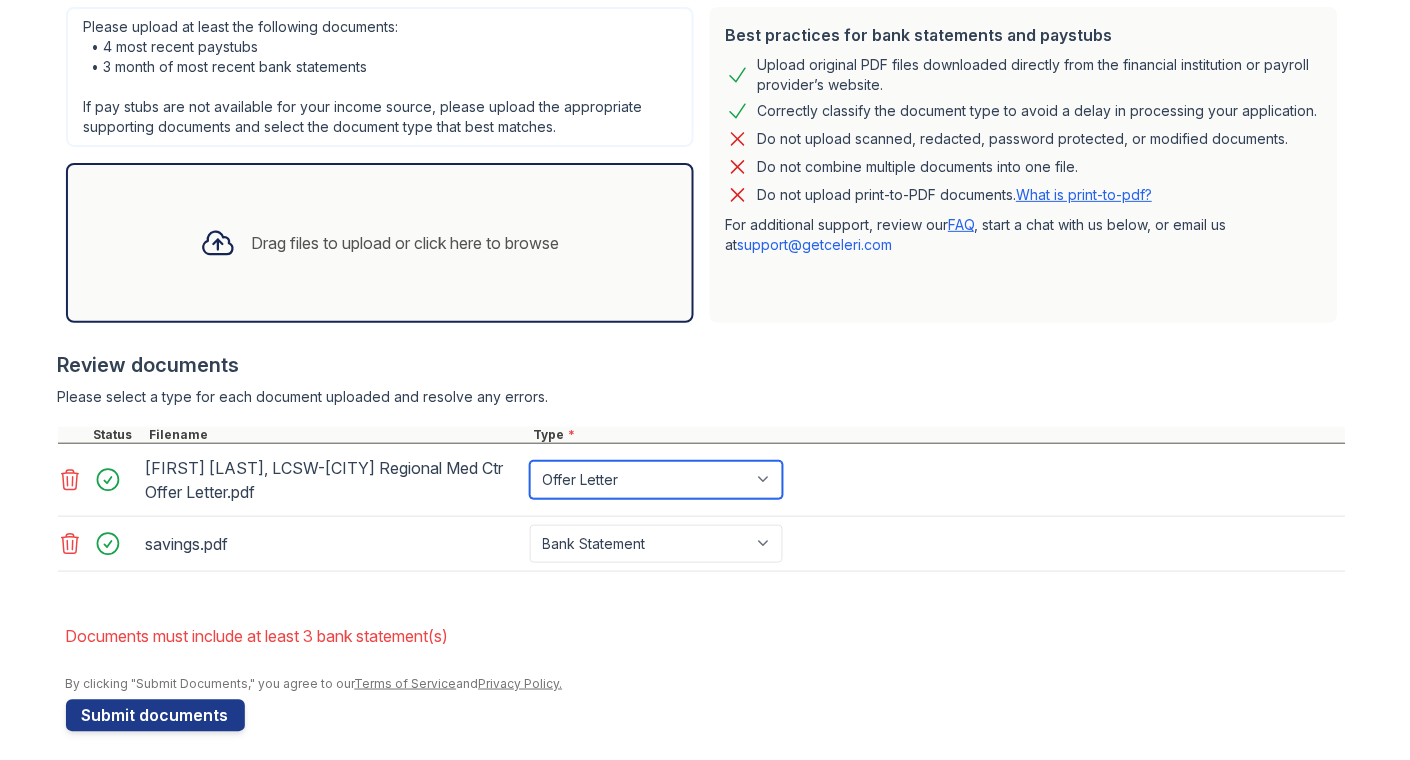 scroll, scrollTop: 491, scrollLeft: 0, axis: vertical 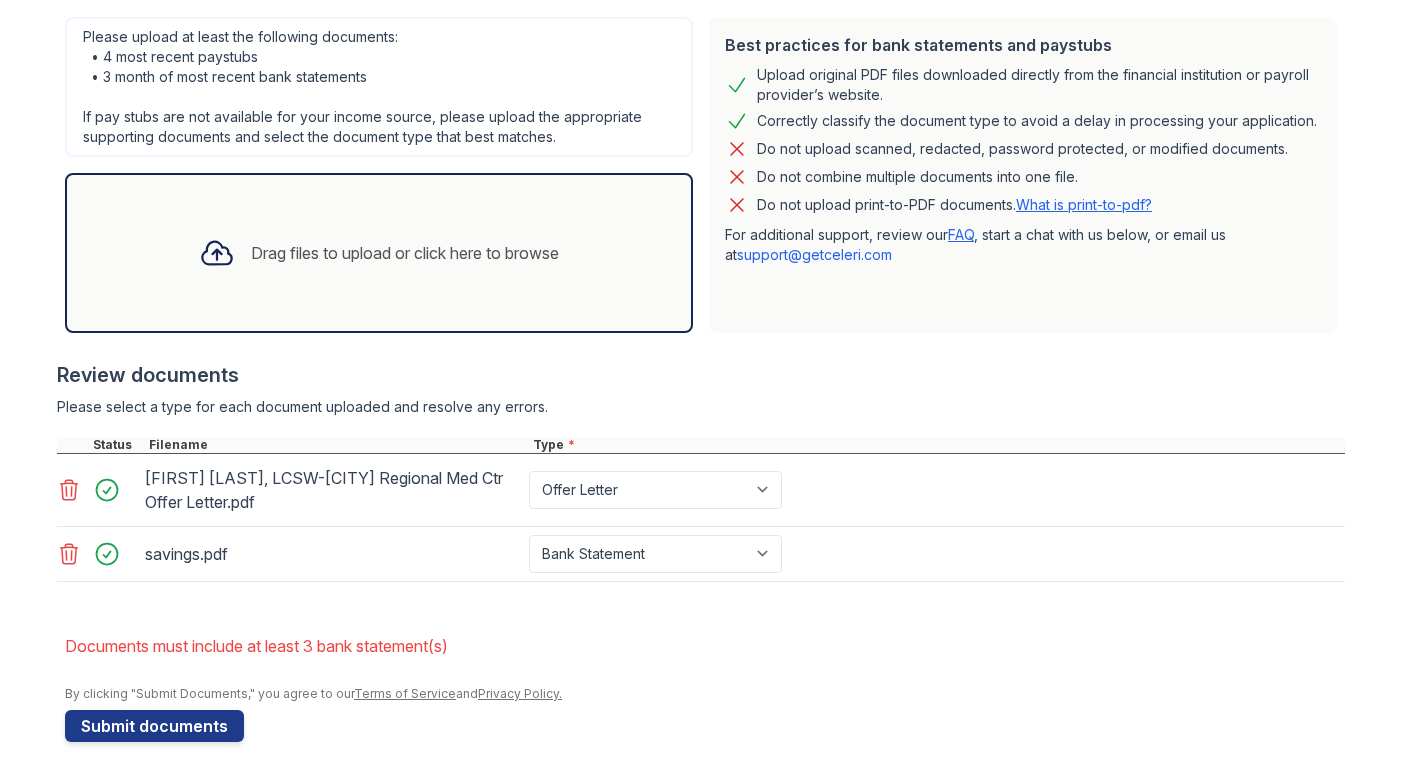 click on "Drag files to upload or click here to browse" at bounding box center (405, 253) 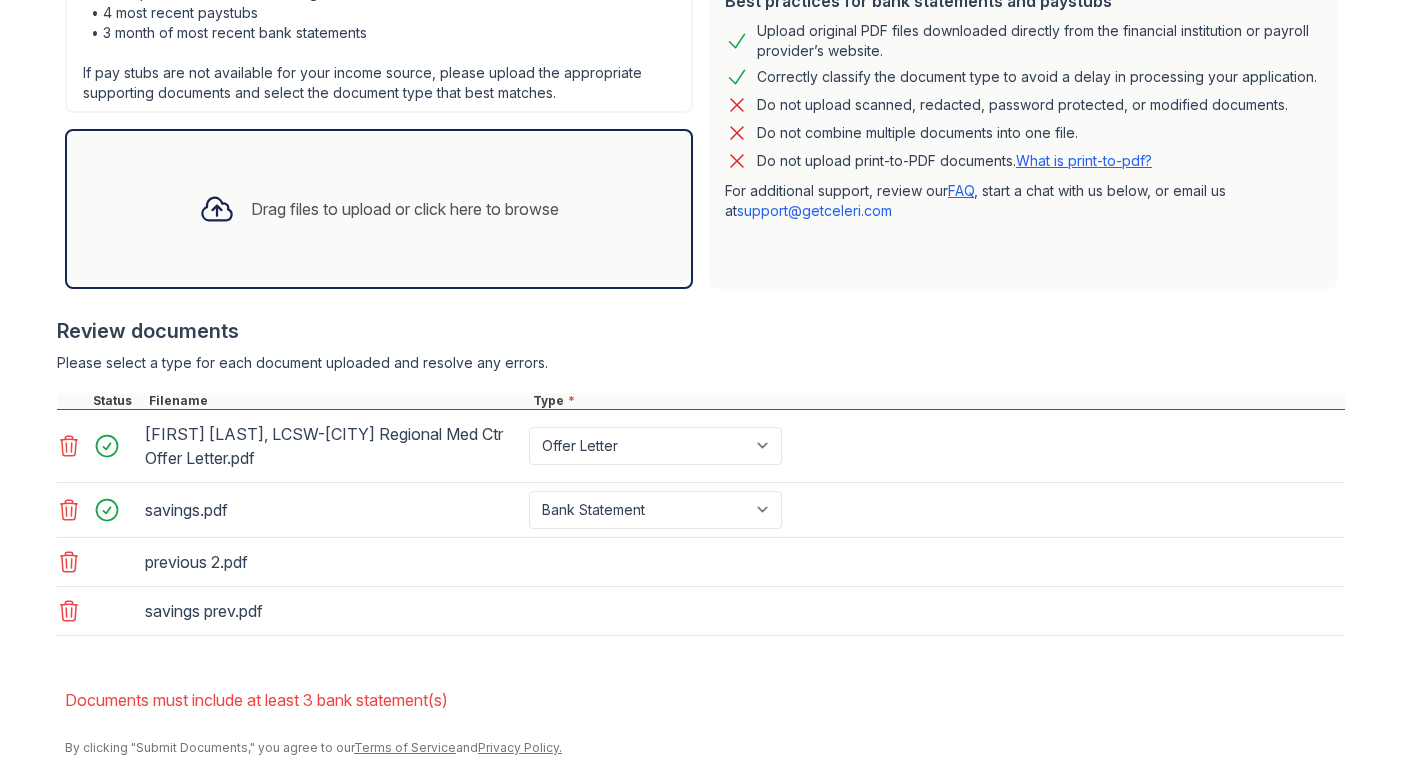 scroll, scrollTop: 611, scrollLeft: 0, axis: vertical 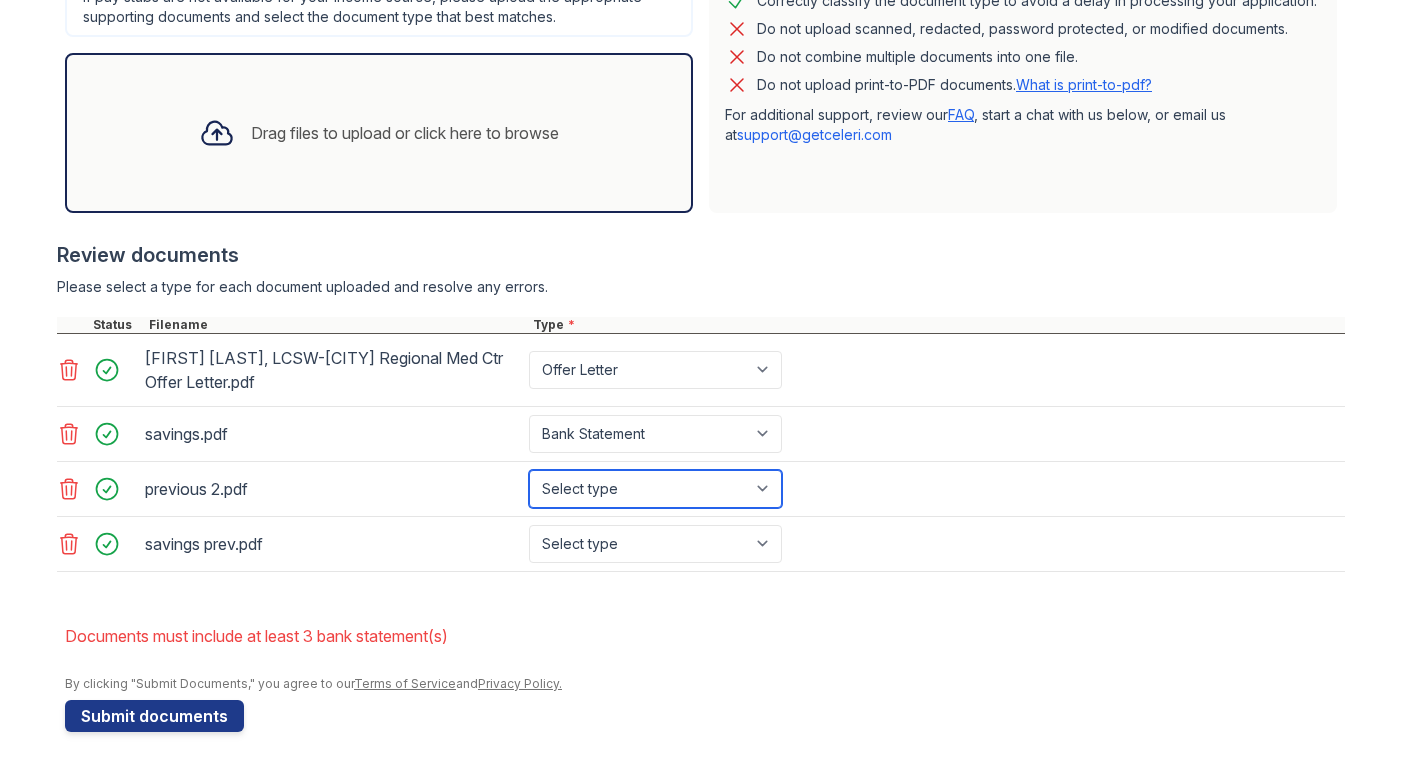 click on "Select type
Paystub
Bank Statement
Offer Letter
Tax Documents
Benefit Award Letter
Investment Account Statement
Other" at bounding box center [655, 489] 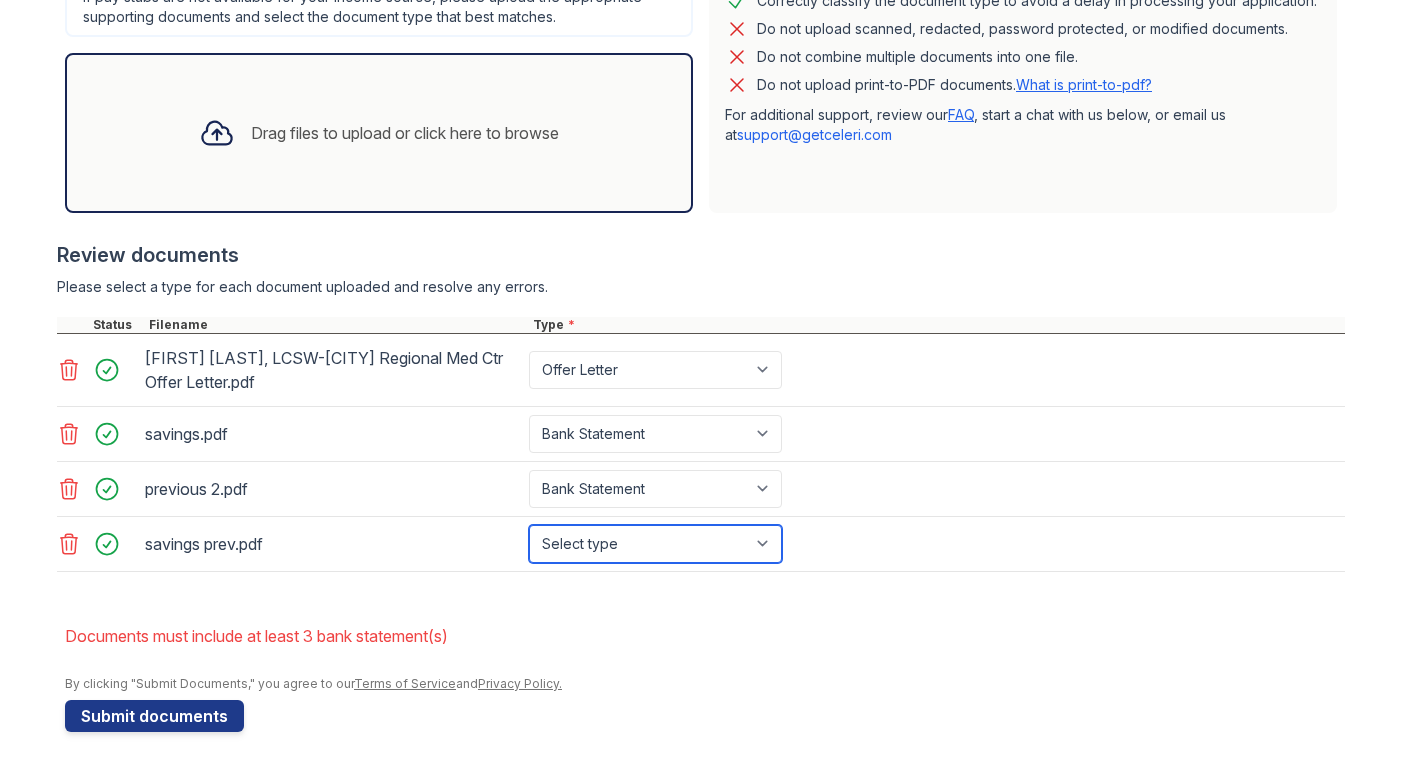 click on "Select type
Paystub
Bank Statement
Offer Letter
Tax Documents
Benefit Award Letter
Investment Account Statement
Other" at bounding box center (655, 544) 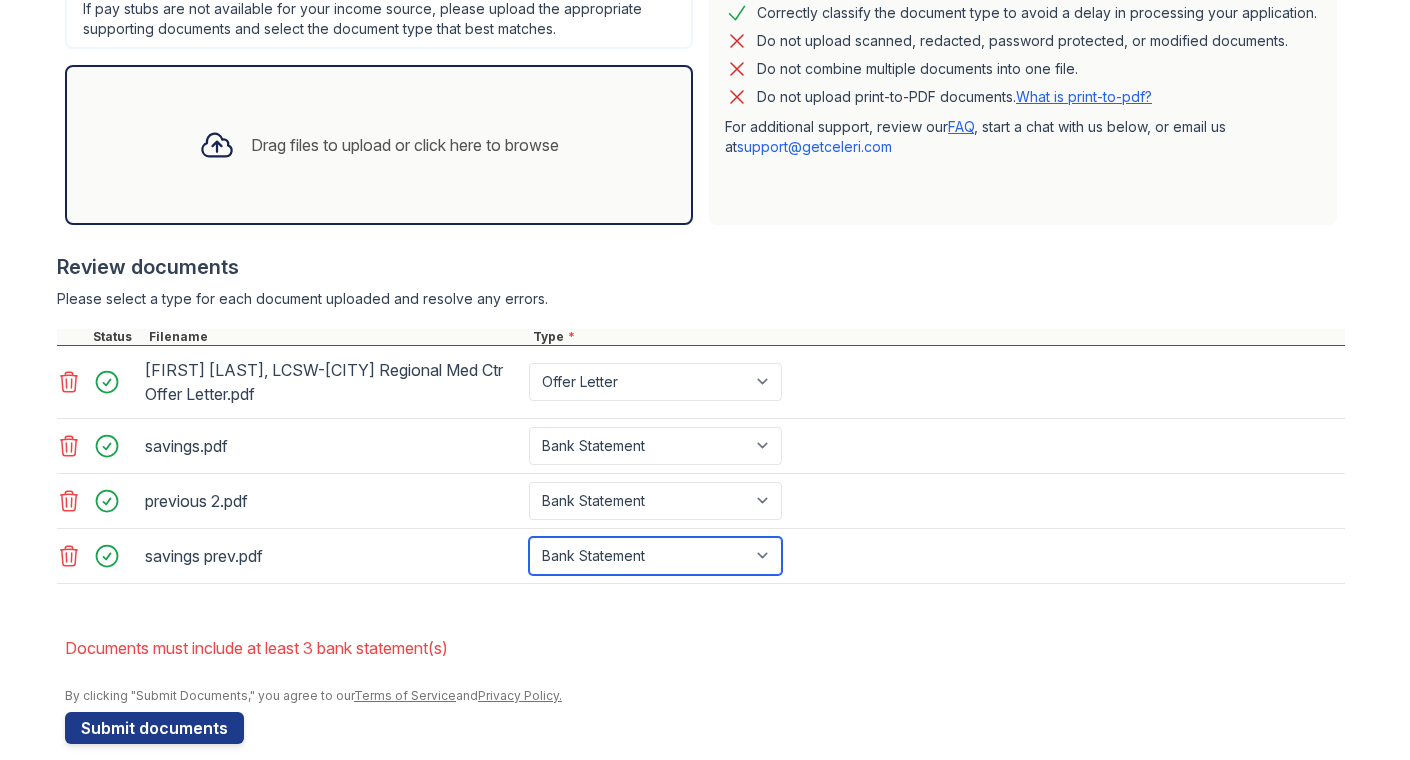 scroll, scrollTop: 623, scrollLeft: 0, axis: vertical 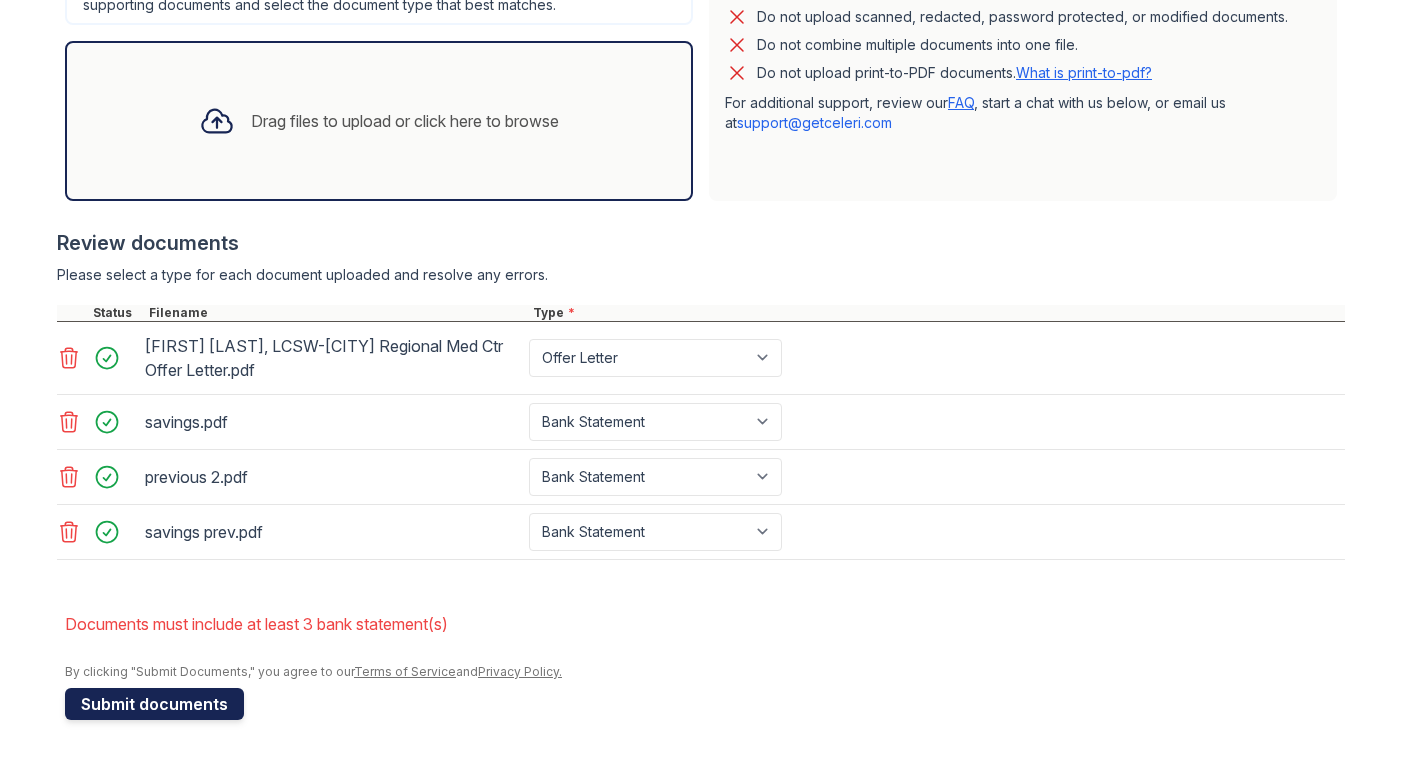 click on "Submit documents" at bounding box center [154, 704] 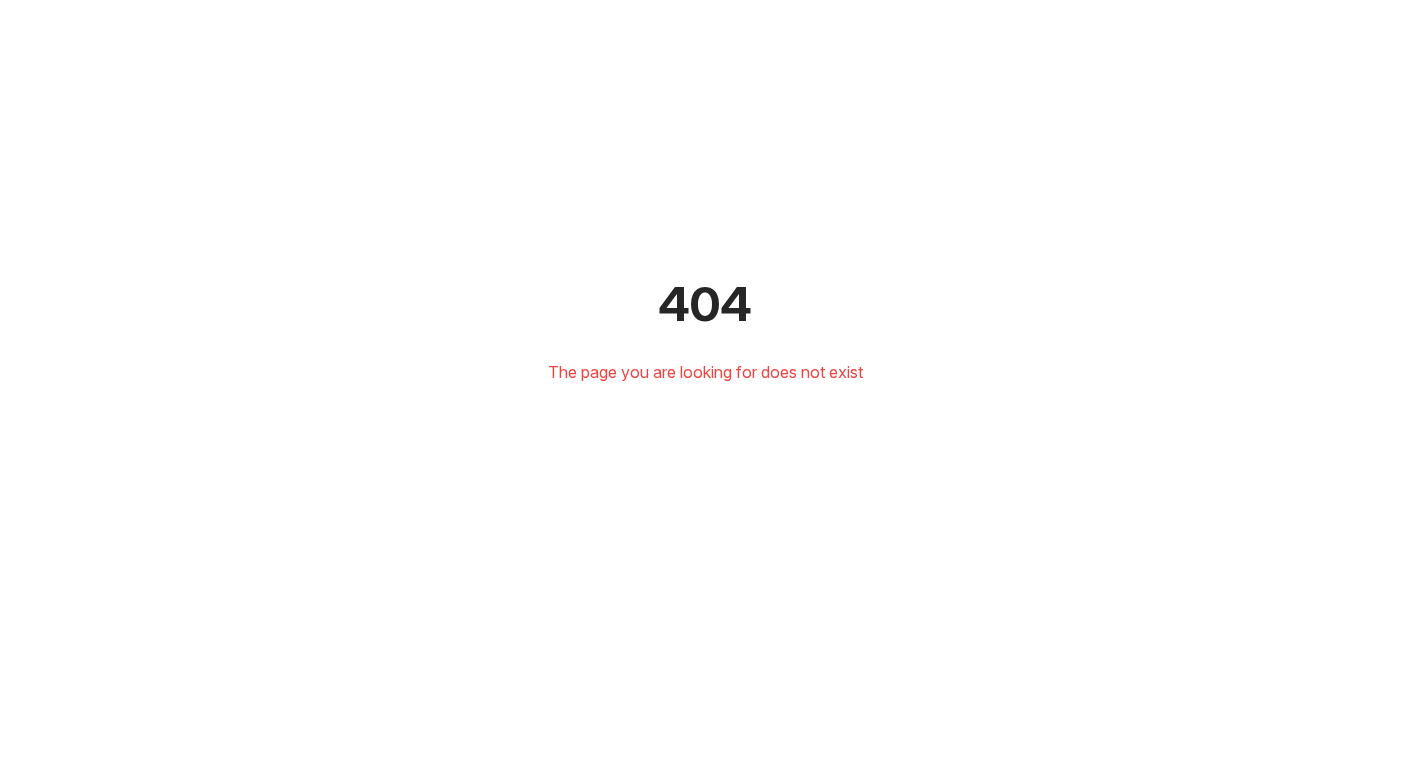 scroll, scrollTop: 0, scrollLeft: 0, axis: both 